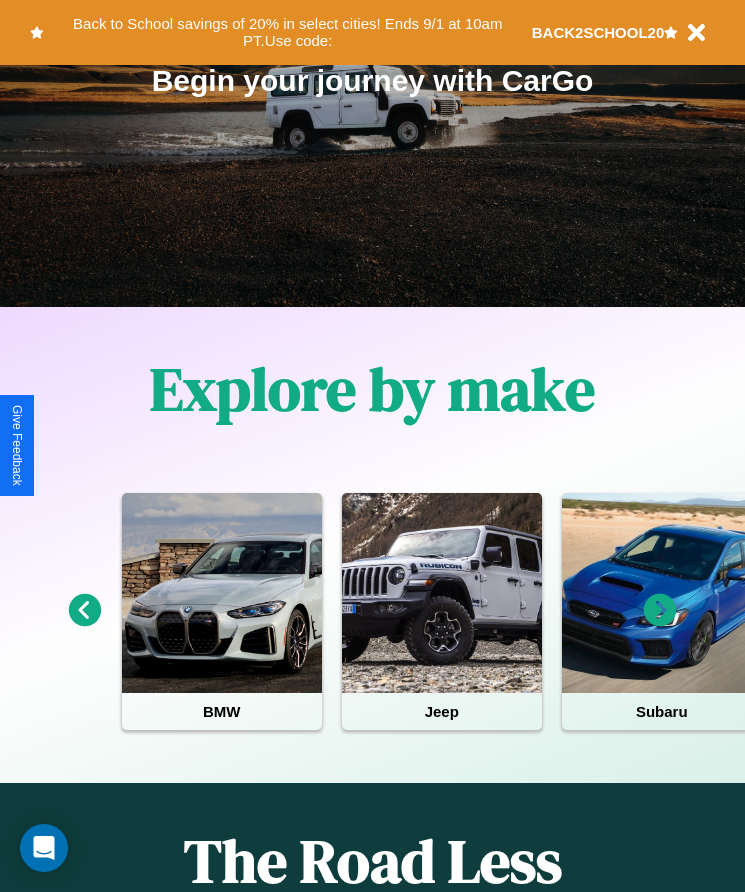 scroll, scrollTop: 334, scrollLeft: 0, axis: vertical 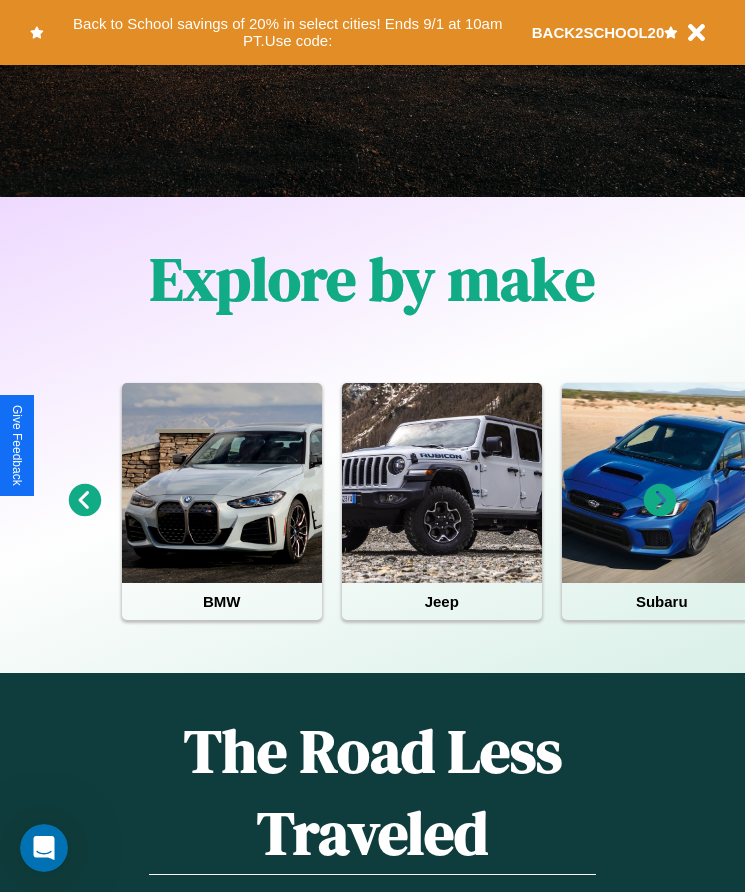 click 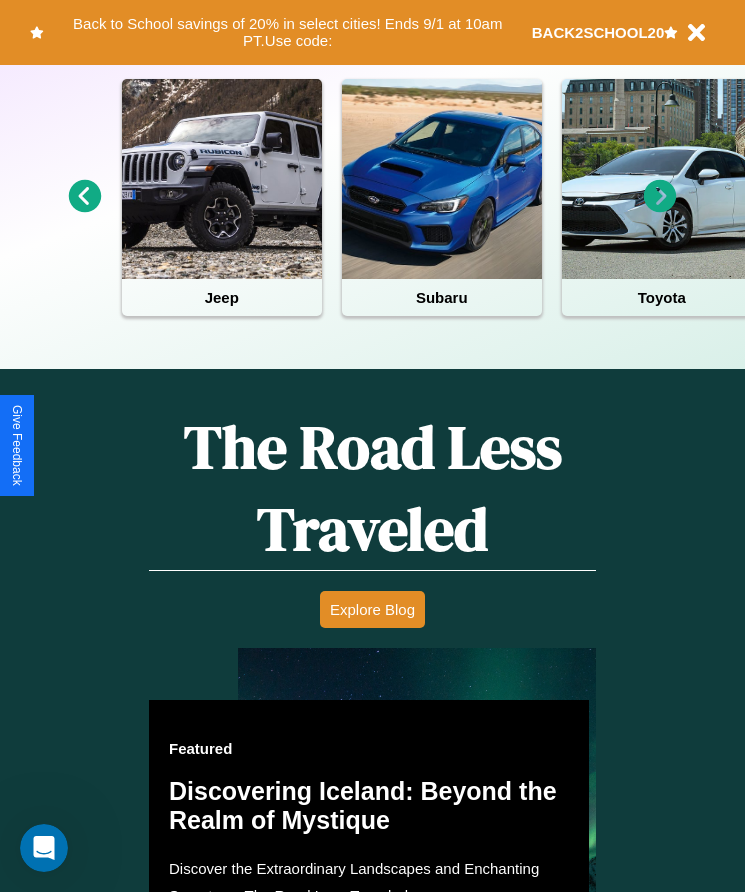 scroll, scrollTop: 334, scrollLeft: 0, axis: vertical 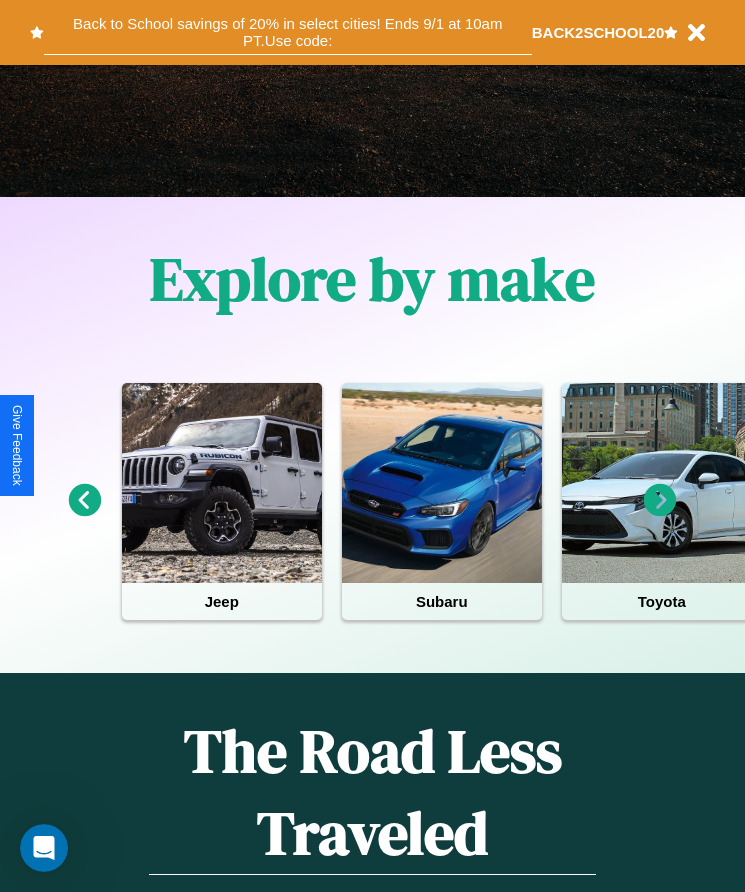 click on "Back to School savings of 20% in select cities! Ends 9/1 at 10am PT.  Use code:" at bounding box center (288, 32) 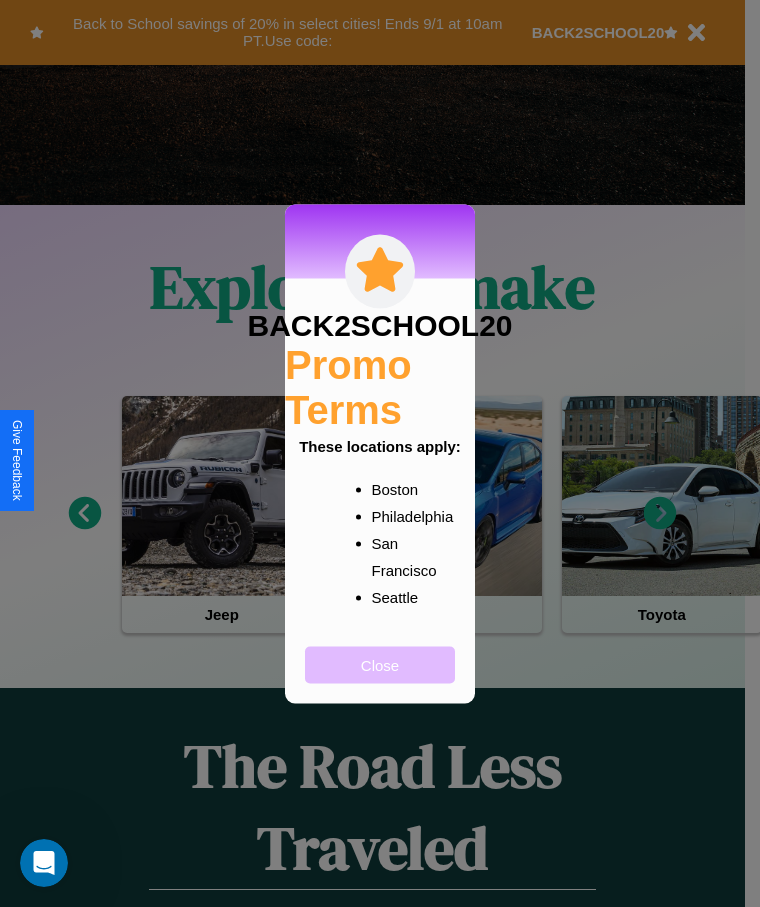 click on "Close" at bounding box center (380, 664) 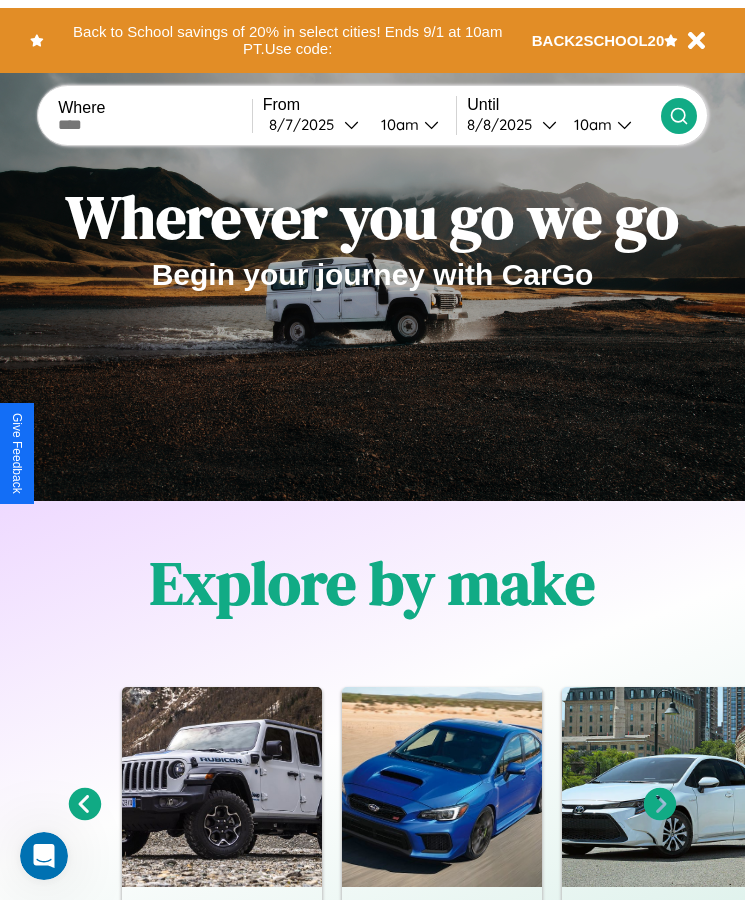 scroll, scrollTop: 0, scrollLeft: 0, axis: both 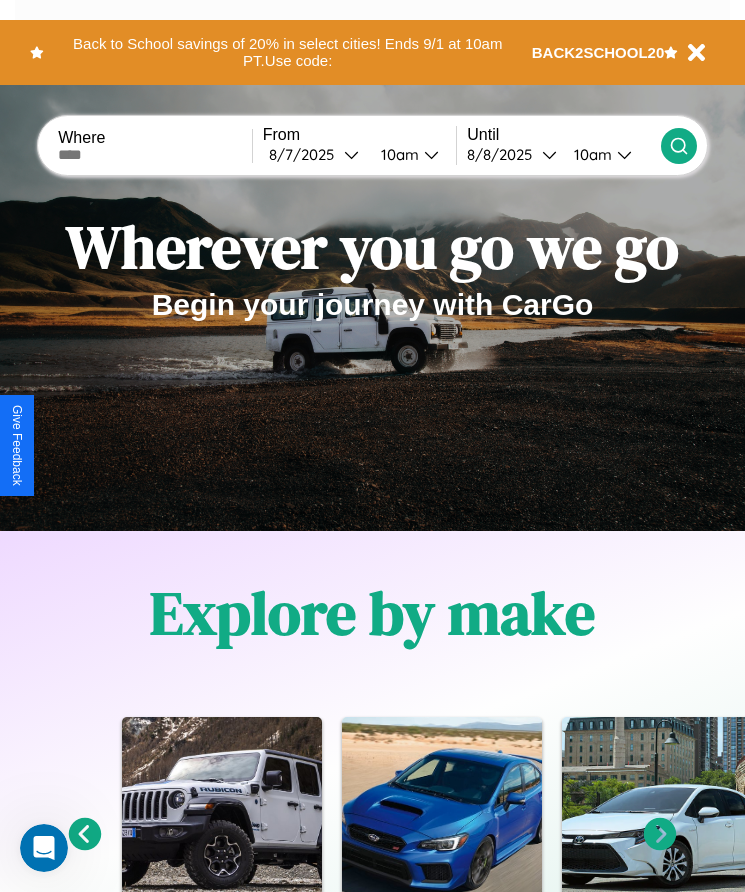 click at bounding box center (155, 155) 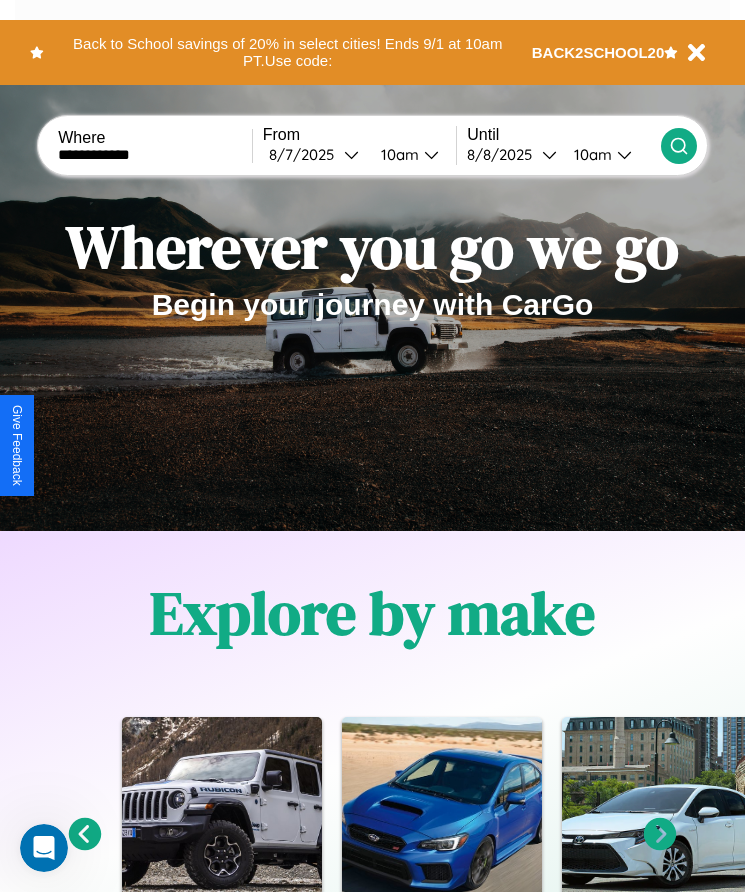 type on "**********" 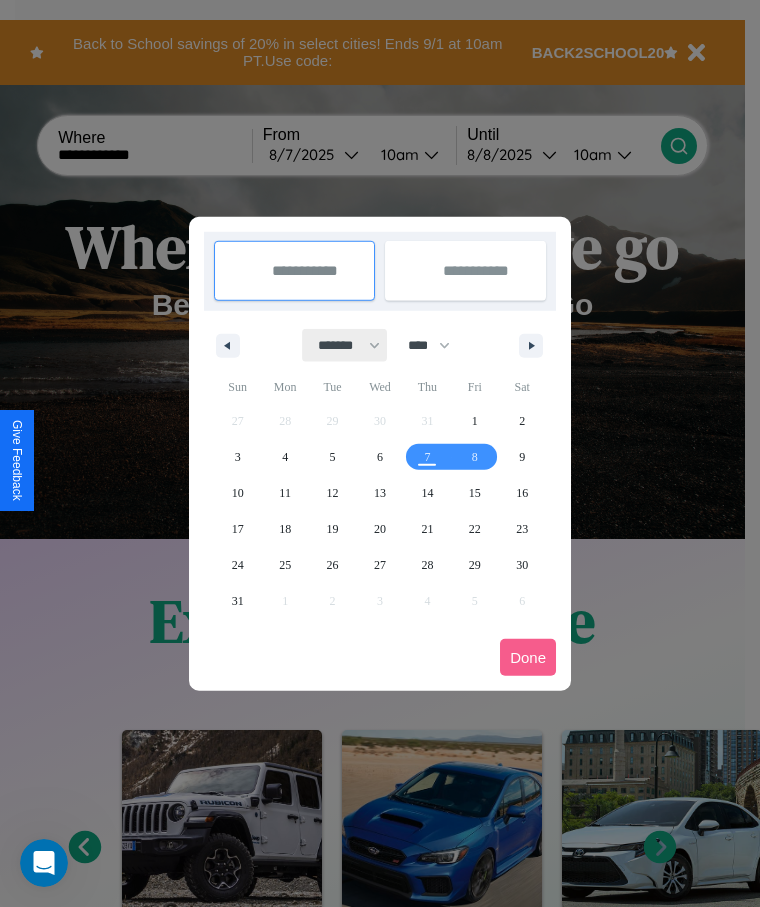 click on "******* ******** ***** ***** *** **** **** ****** ********* ******* ******** ********" at bounding box center (345, 345) 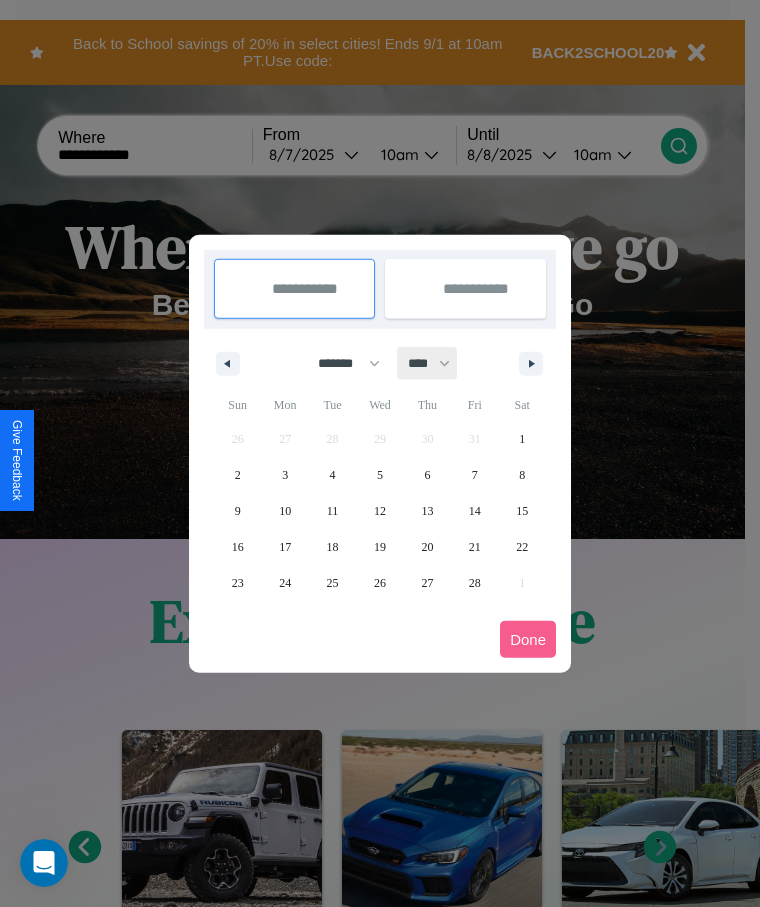 click on "**** **** **** **** **** **** **** **** **** **** **** **** **** **** **** **** **** **** **** **** **** **** **** **** **** **** **** **** **** **** **** **** **** **** **** **** **** **** **** **** **** **** **** **** **** **** **** **** **** **** **** **** **** **** **** **** **** **** **** **** **** **** **** **** **** **** **** **** **** **** **** **** **** **** **** **** **** **** **** **** **** **** **** **** **** **** **** **** **** **** **** **** **** **** **** **** **** **** **** **** **** **** **** **** **** **** **** **** **** **** **** **** **** **** **** **** **** **** **** **** ****" at bounding box center (428, 363) 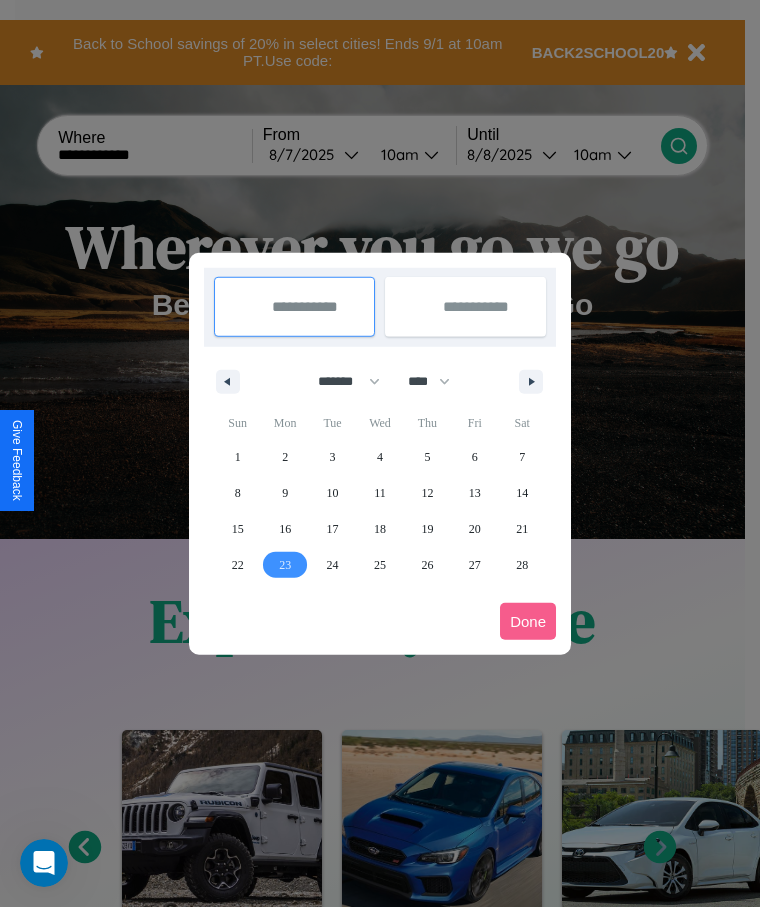 click on "23" at bounding box center (285, 565) 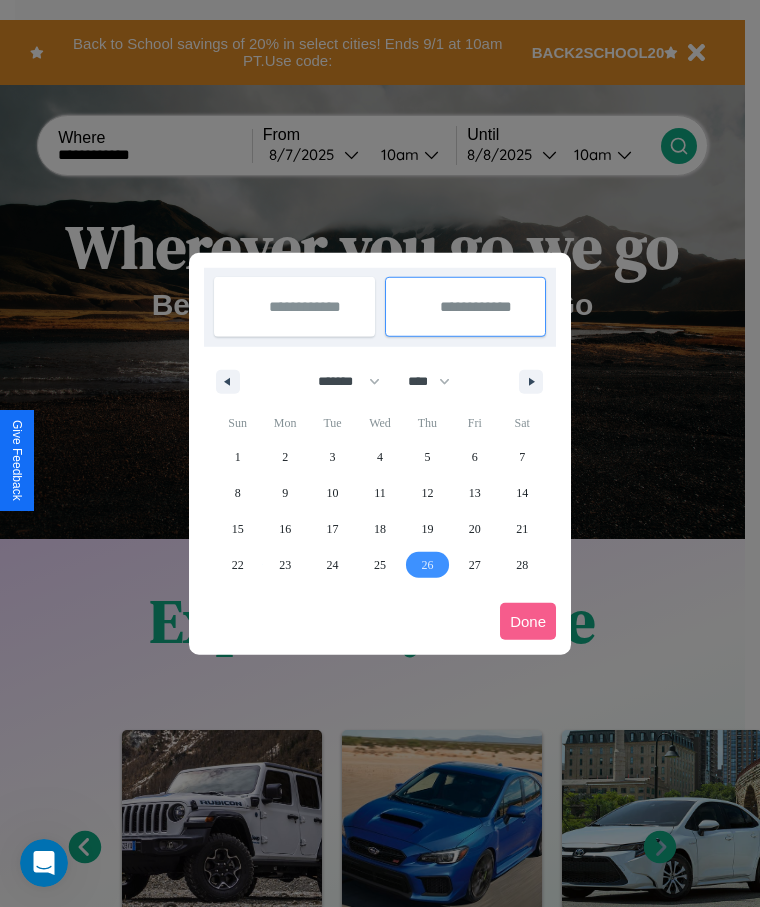 click on "26" at bounding box center [427, 565] 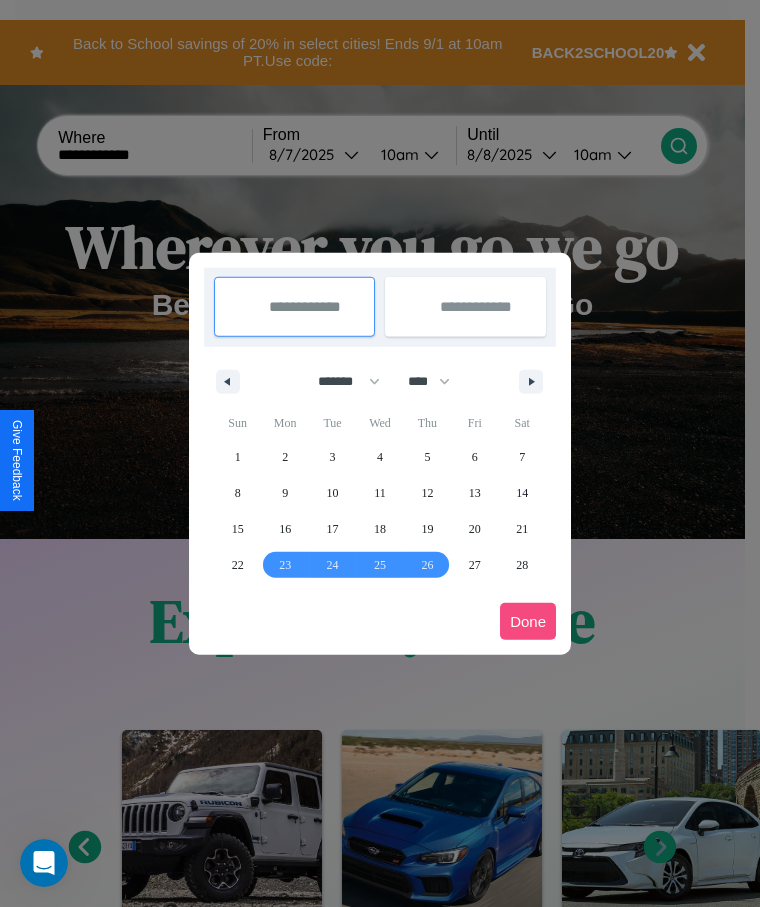 click on "Done" at bounding box center (528, 621) 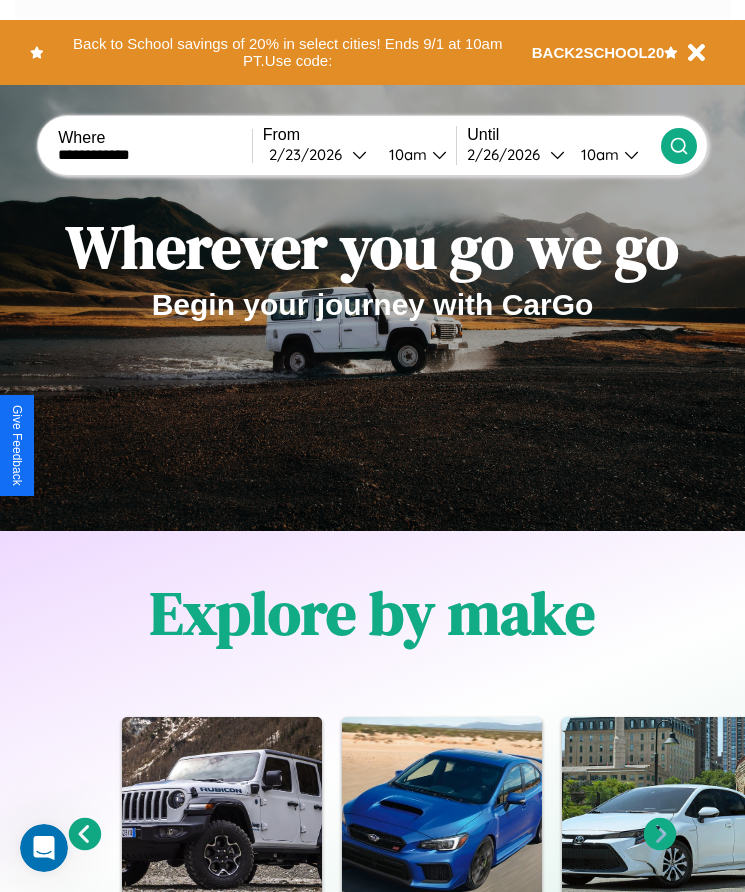 click 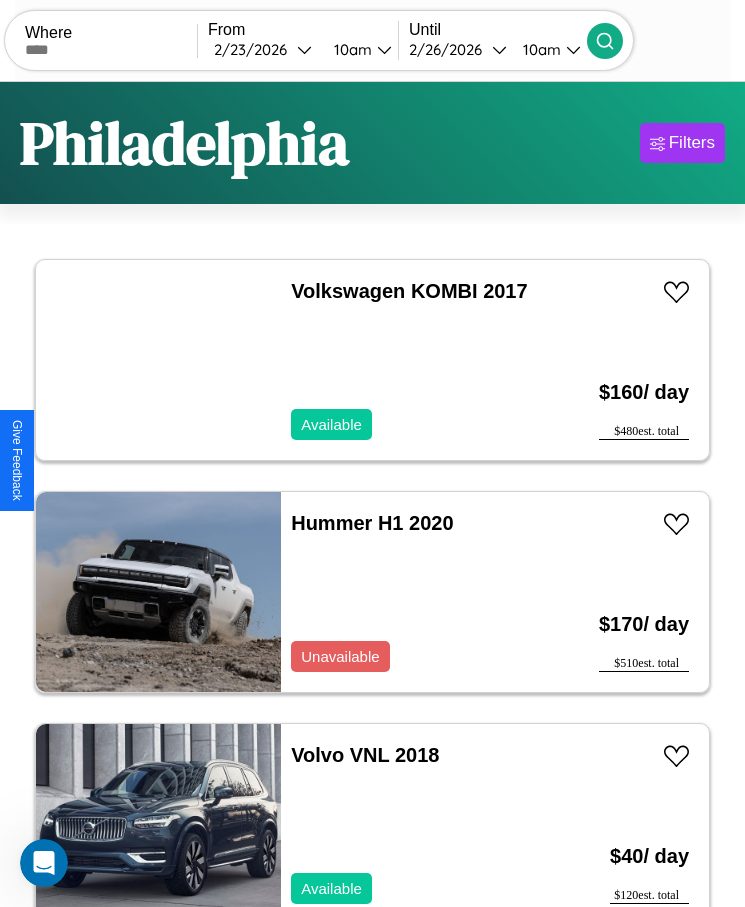scroll, scrollTop: 50, scrollLeft: 0, axis: vertical 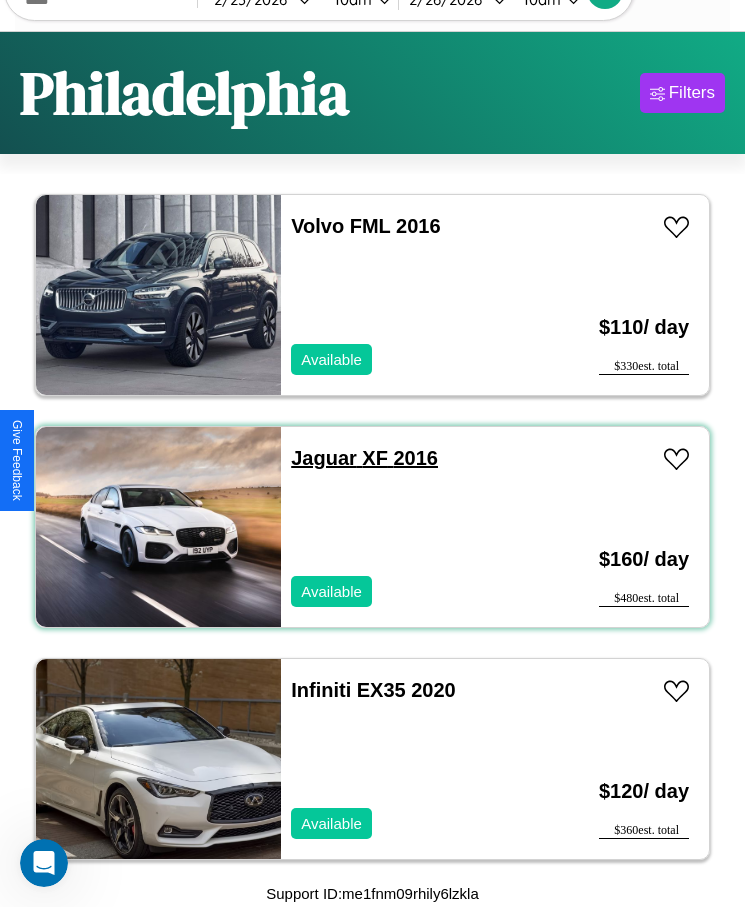 click on "Jaguar   XF   2016" at bounding box center [364, 458] 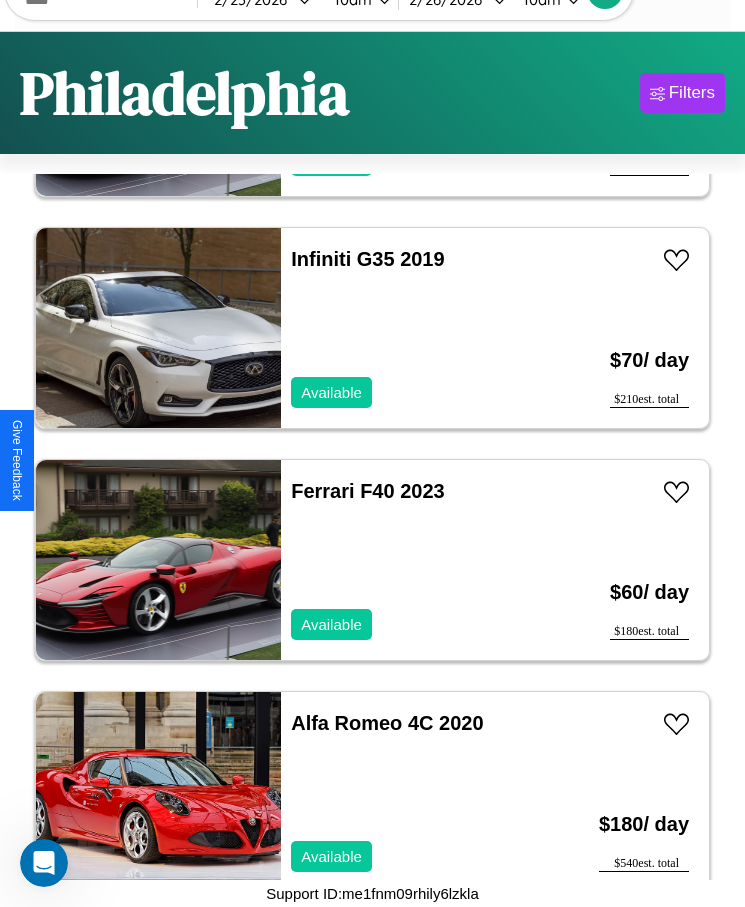 scroll, scrollTop: 5583, scrollLeft: 0, axis: vertical 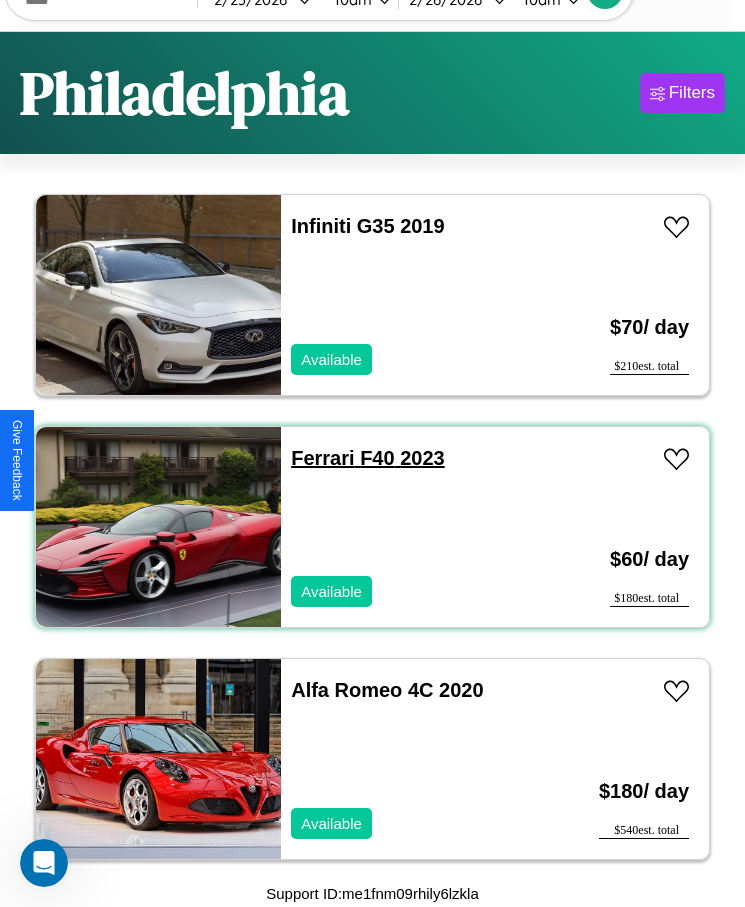 click on "Ferrari   F40   2023" at bounding box center (367, 458) 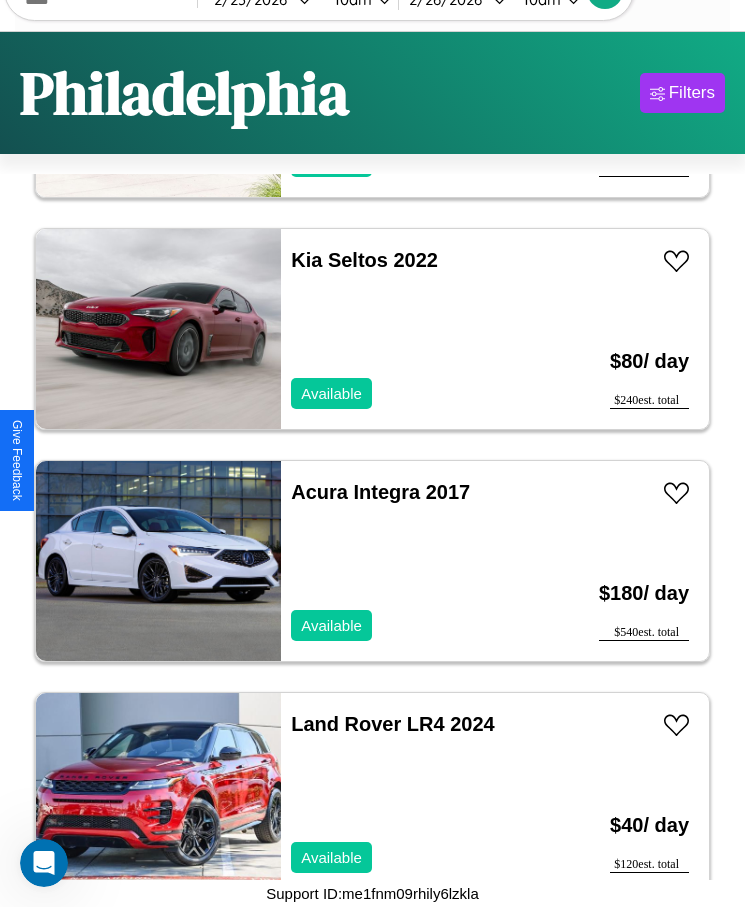 scroll, scrollTop: 6975, scrollLeft: 0, axis: vertical 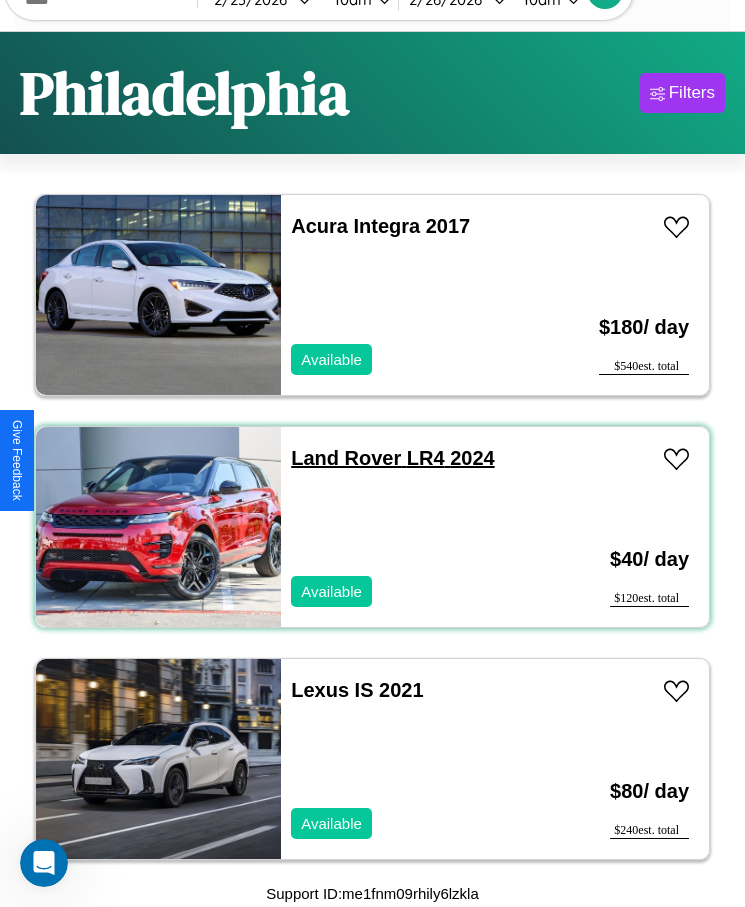 click on "Land Rover   LR4   2024" at bounding box center (392, 458) 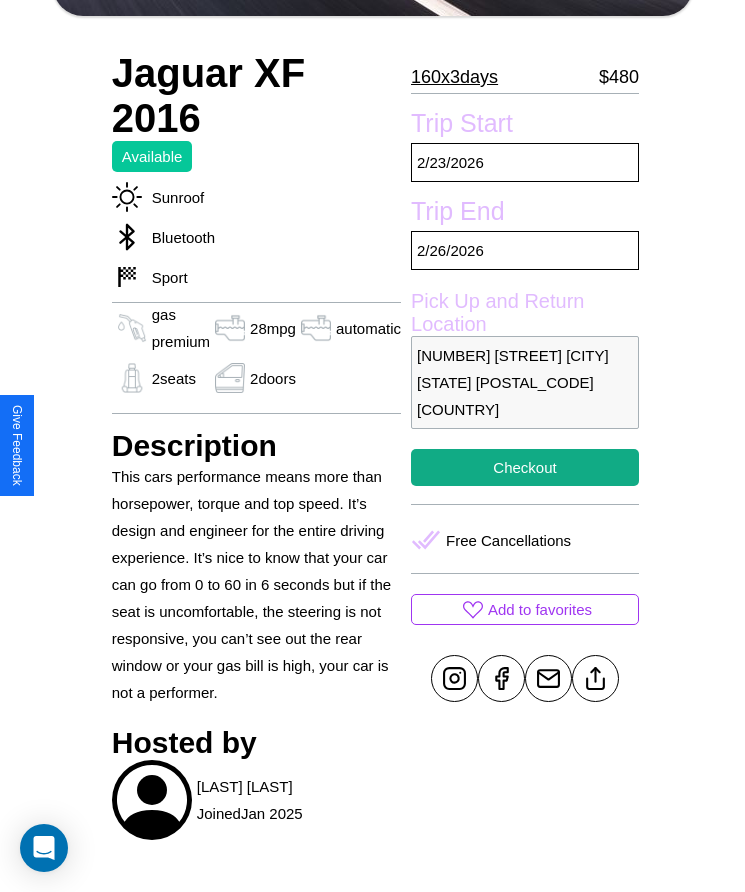 scroll, scrollTop: 567, scrollLeft: 0, axis: vertical 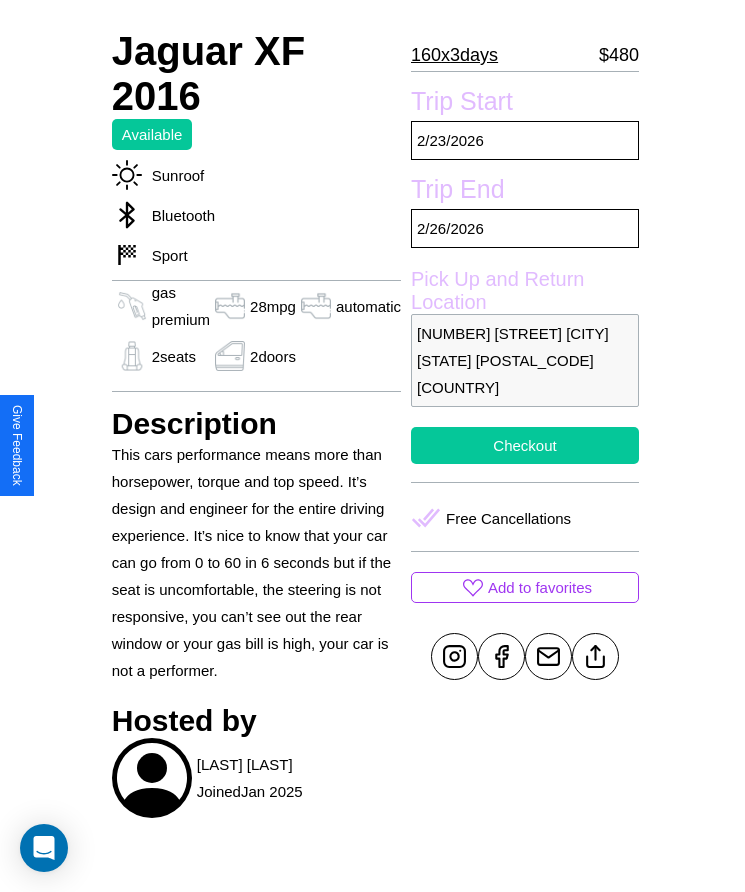 click on "Checkout" at bounding box center (525, 445) 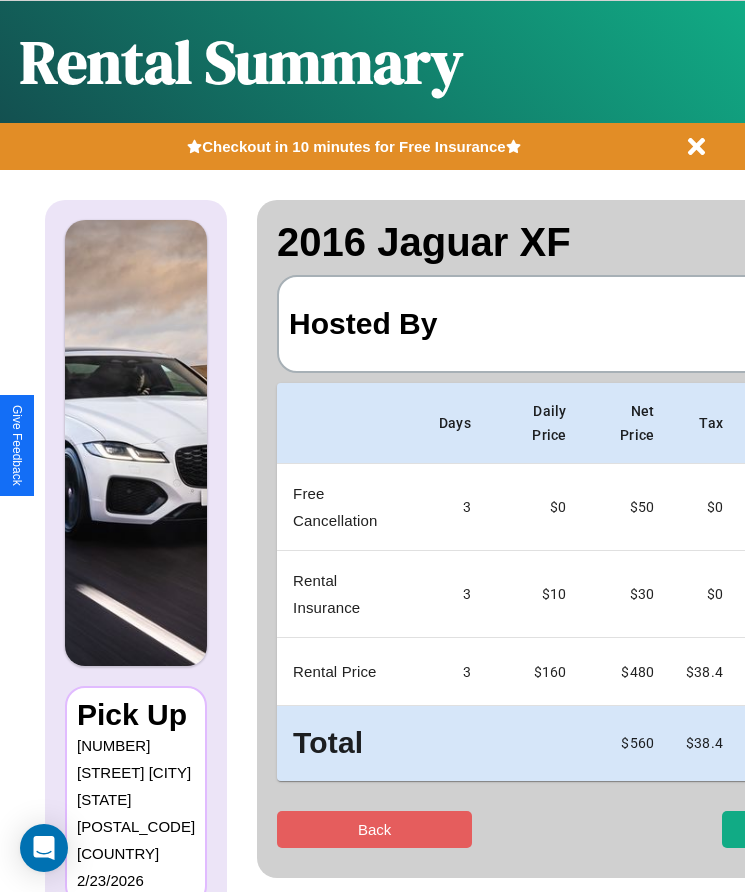 scroll, scrollTop: 0, scrollLeft: 137, axis: horizontal 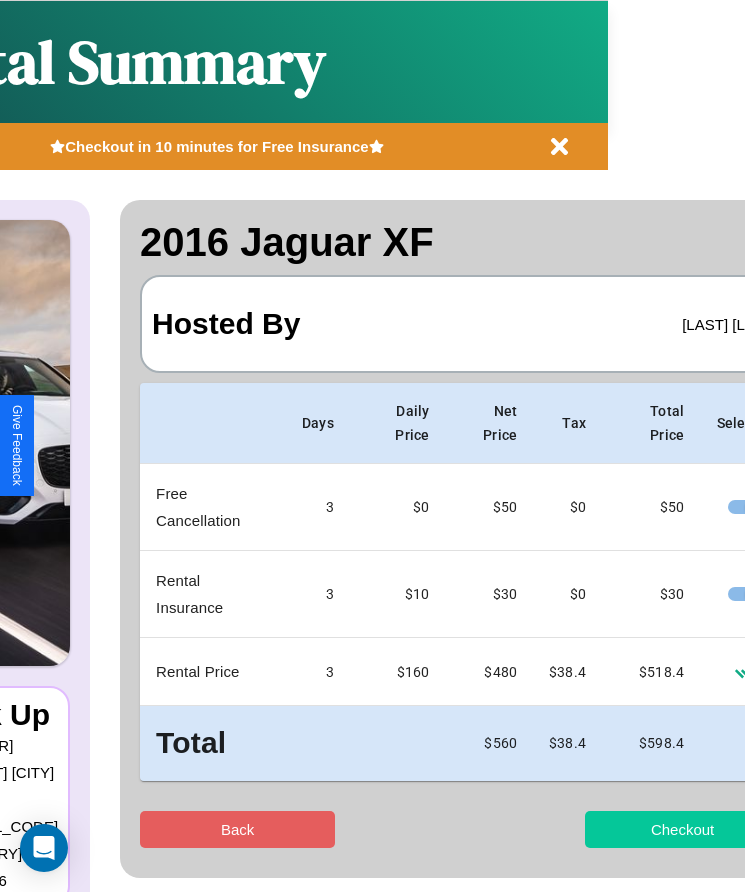 click on "Checkout" at bounding box center [682, 829] 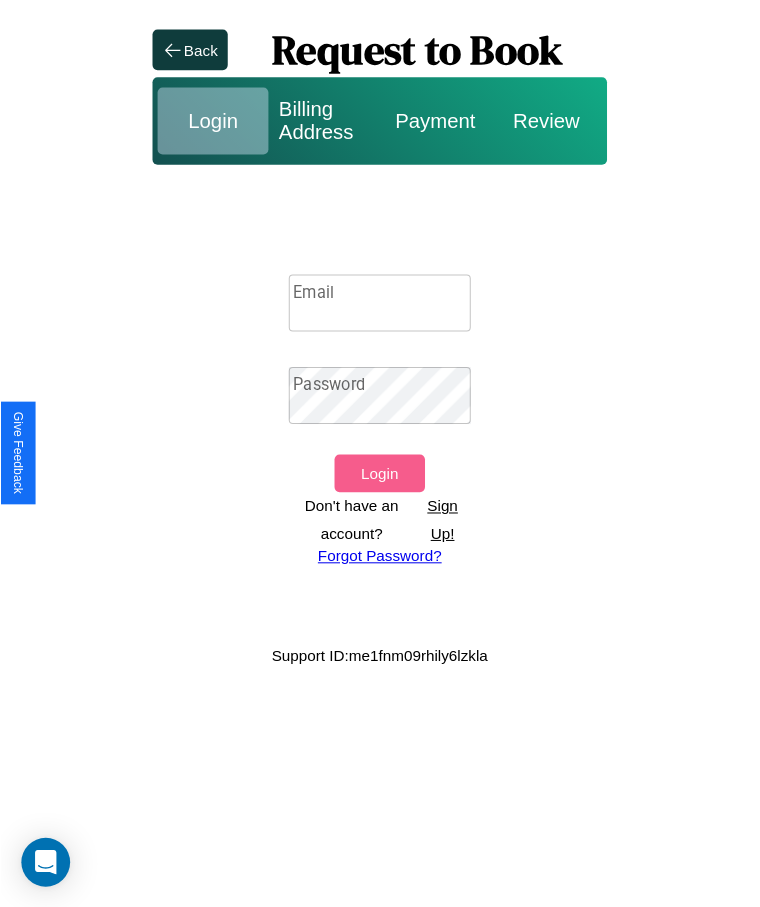 scroll, scrollTop: 0, scrollLeft: 0, axis: both 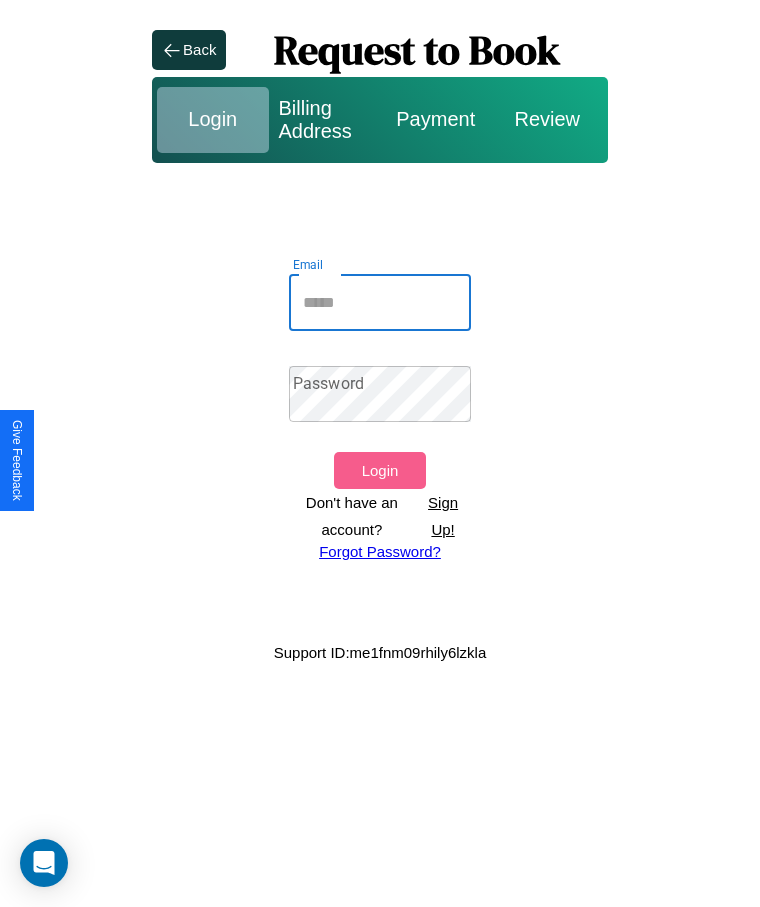click on "Email" at bounding box center (380, 303) 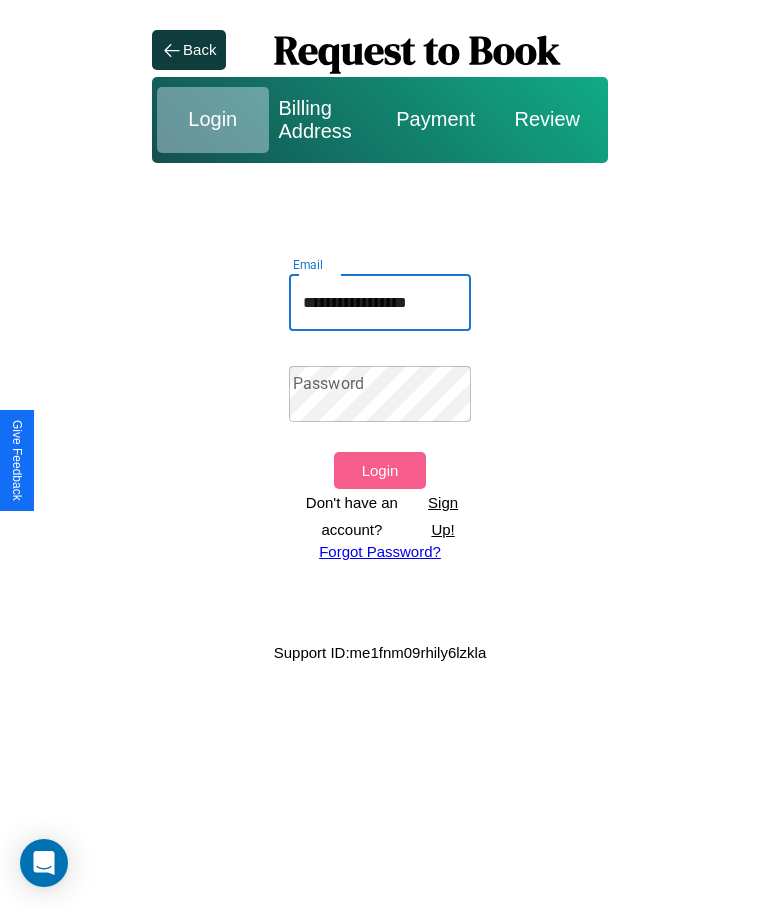 scroll, scrollTop: 0, scrollLeft: 1, axis: horizontal 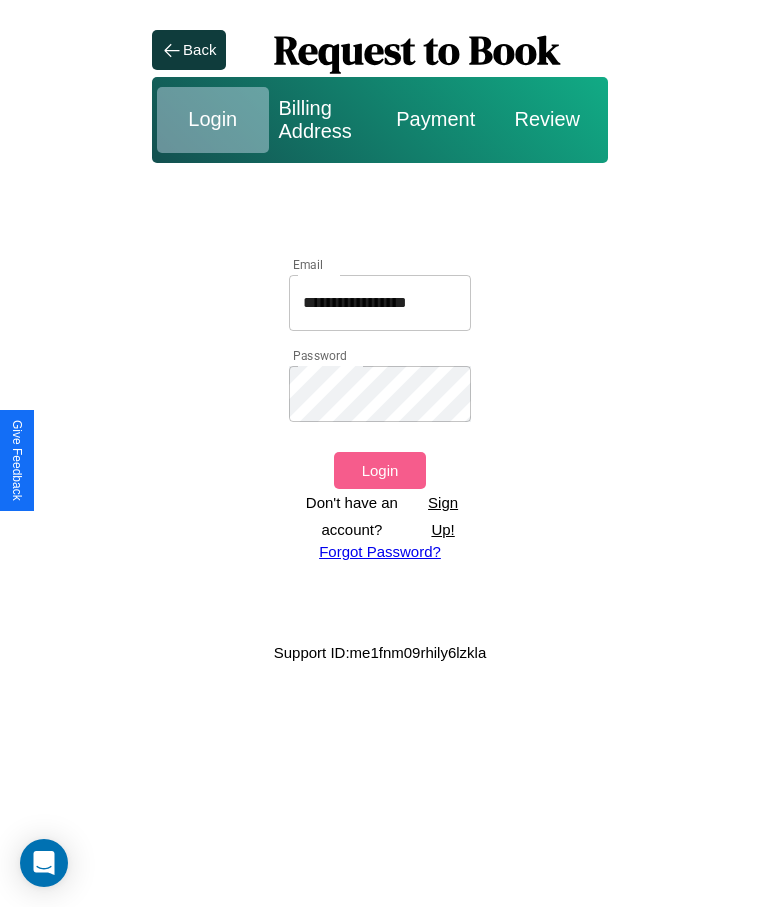 click on "Login" at bounding box center [379, 470] 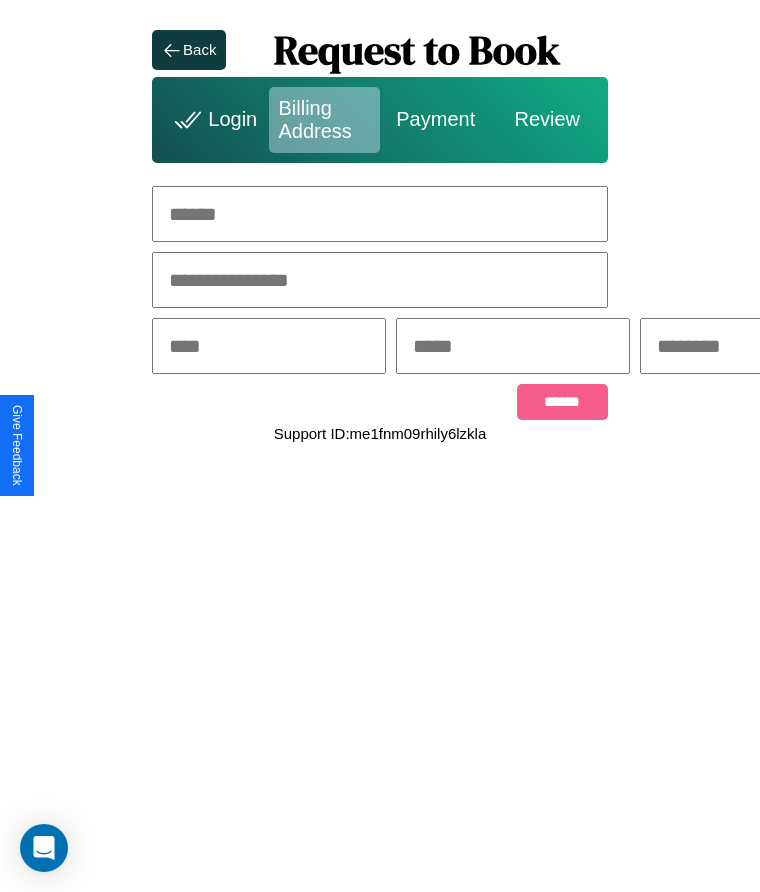click at bounding box center (380, 214) 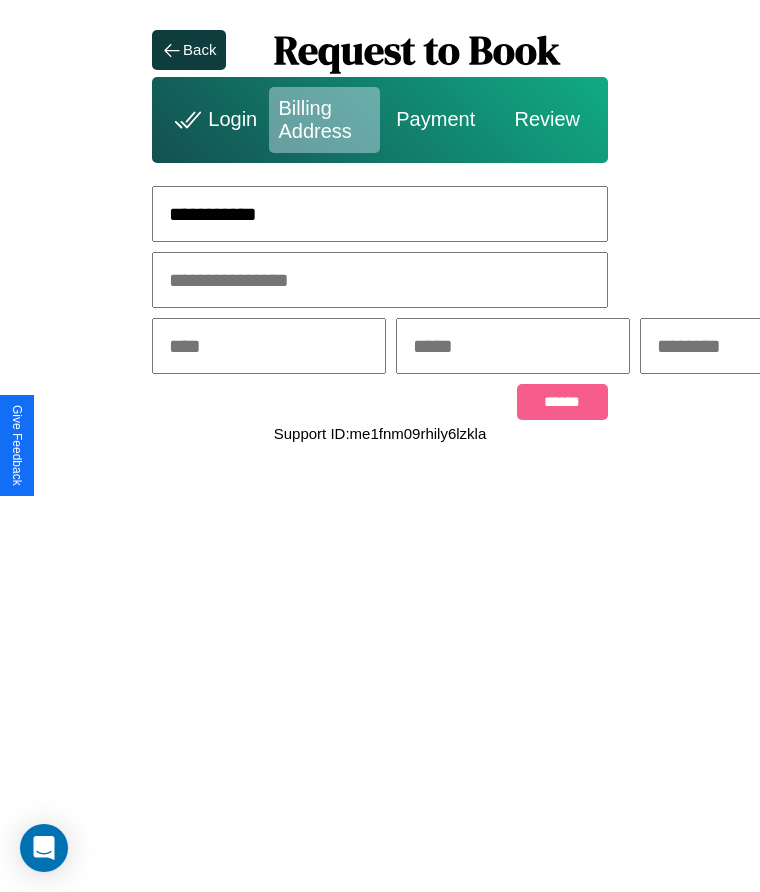 type on "**********" 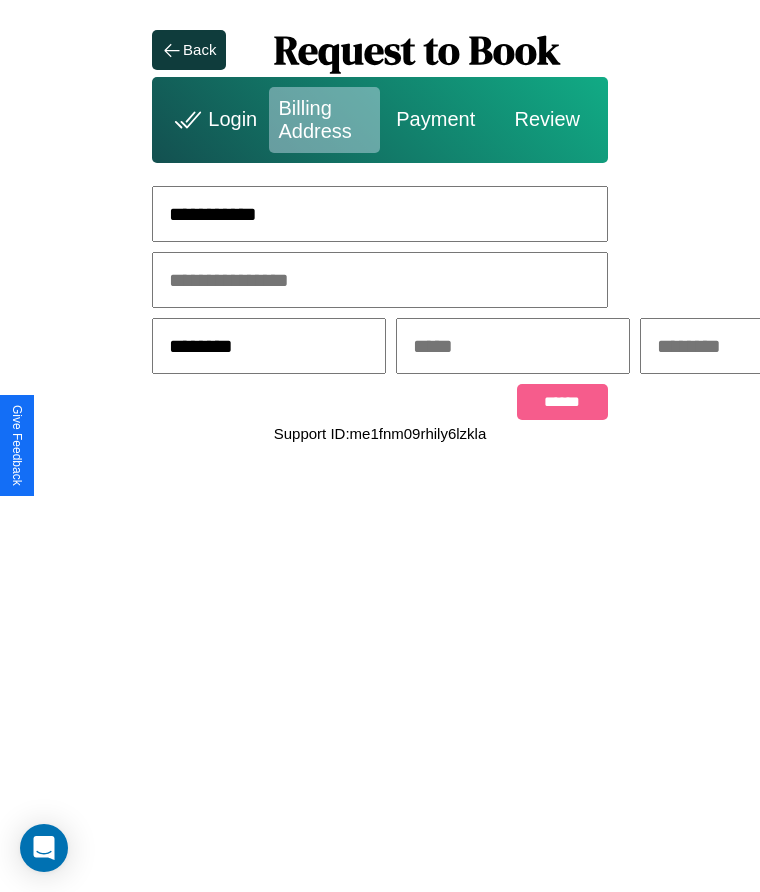 type on "********" 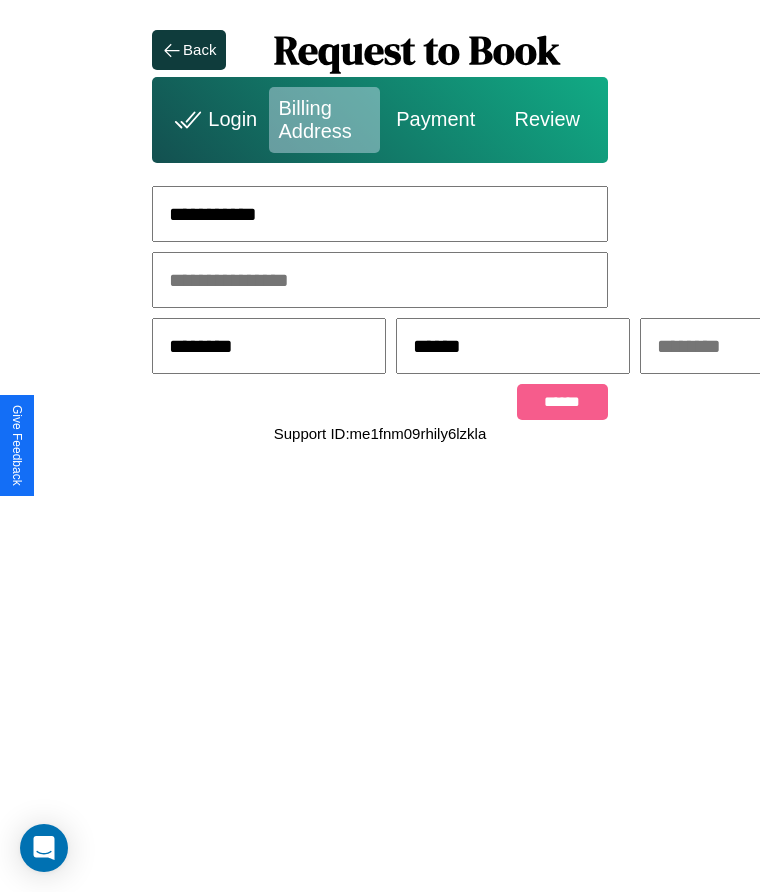 scroll, scrollTop: 0, scrollLeft: 309, axis: horizontal 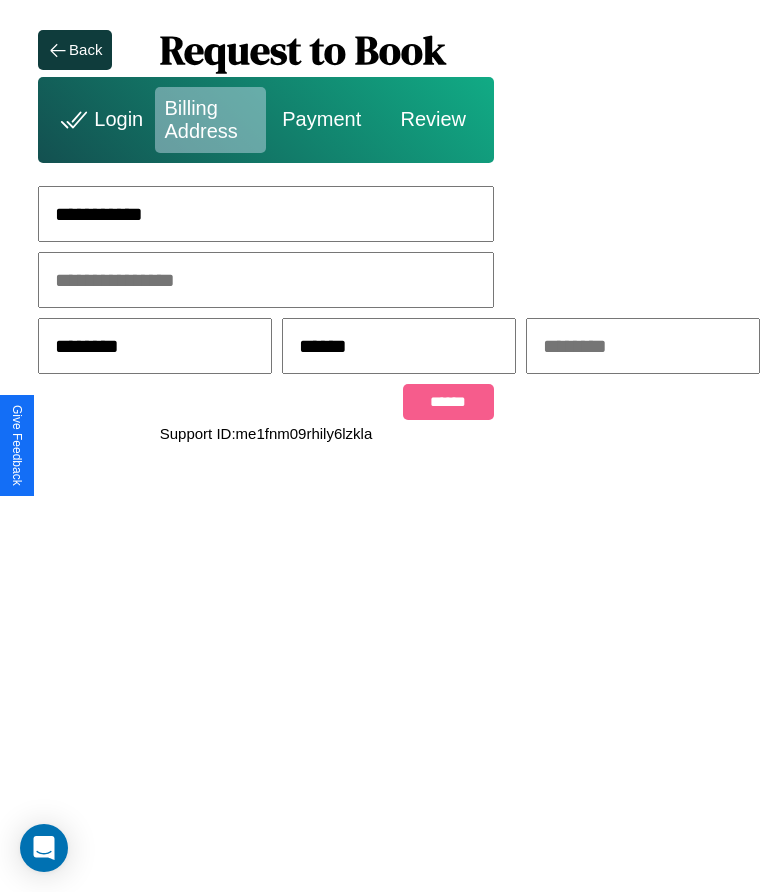 type on "******" 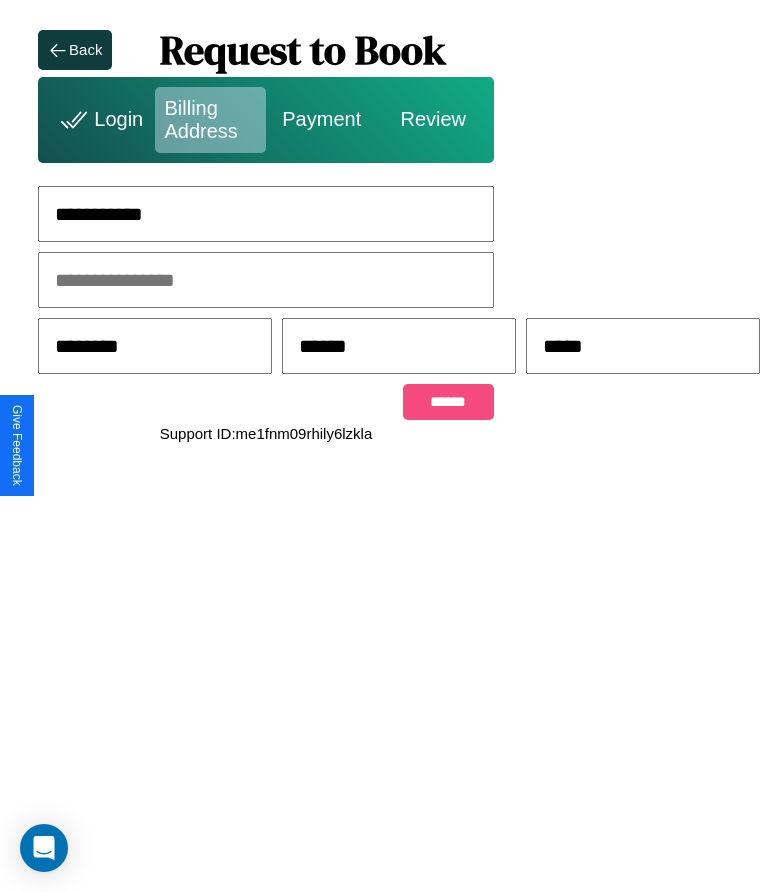 type on "*****" 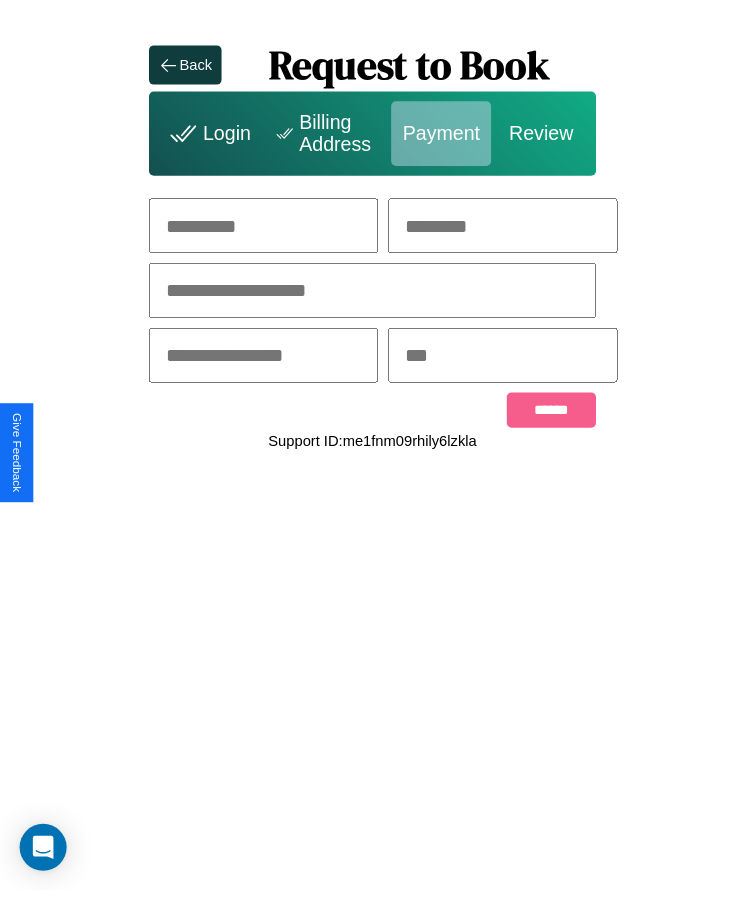 scroll, scrollTop: 0, scrollLeft: 0, axis: both 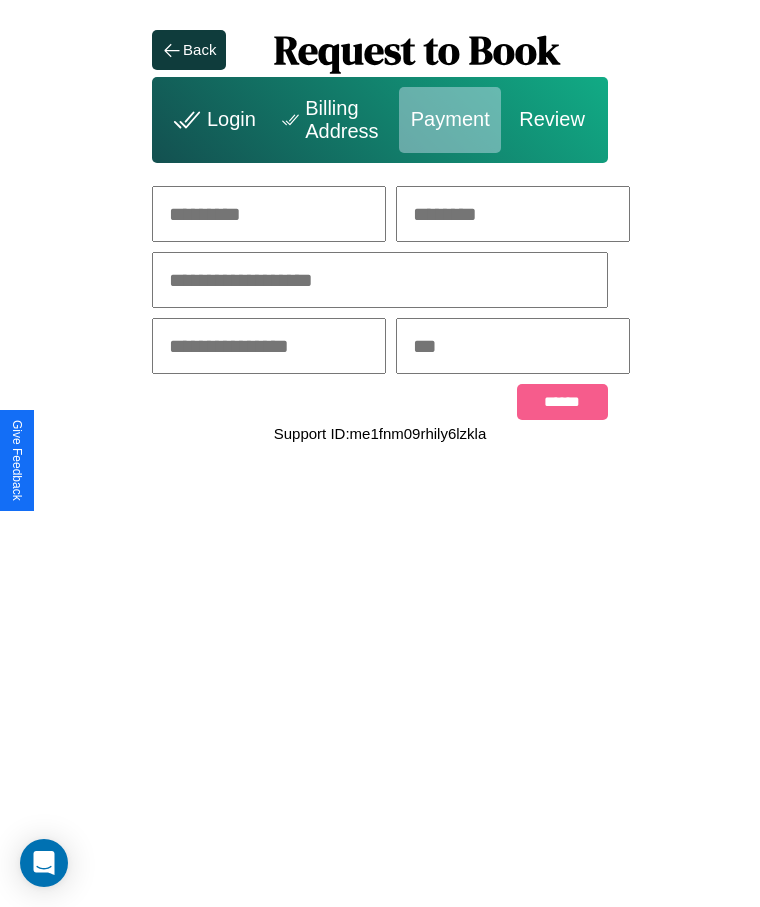 click at bounding box center [269, 214] 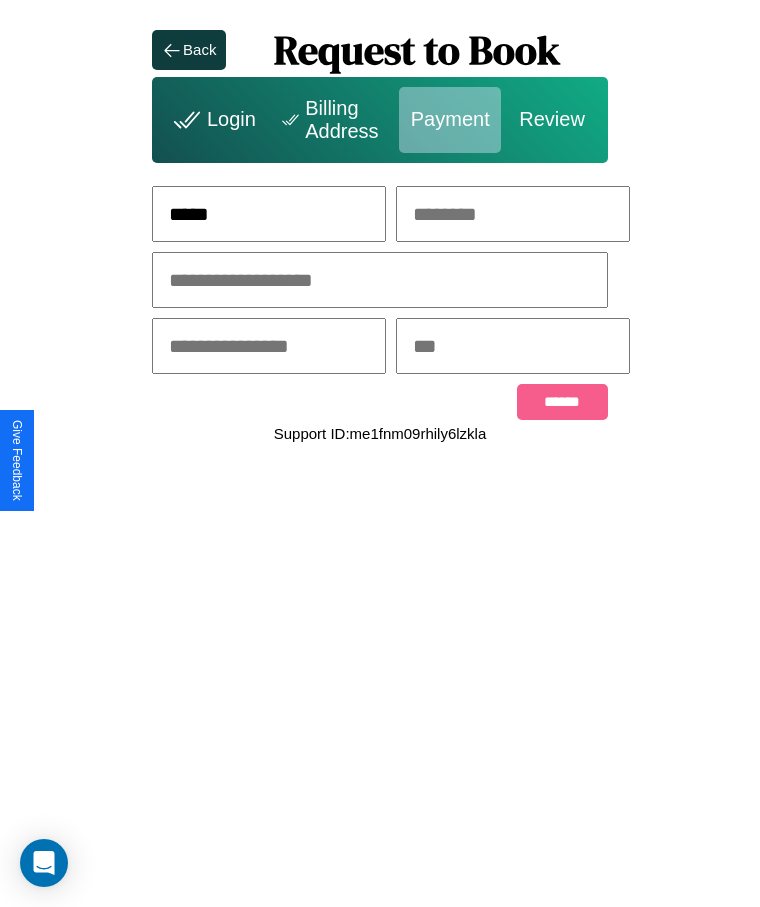 type on "*****" 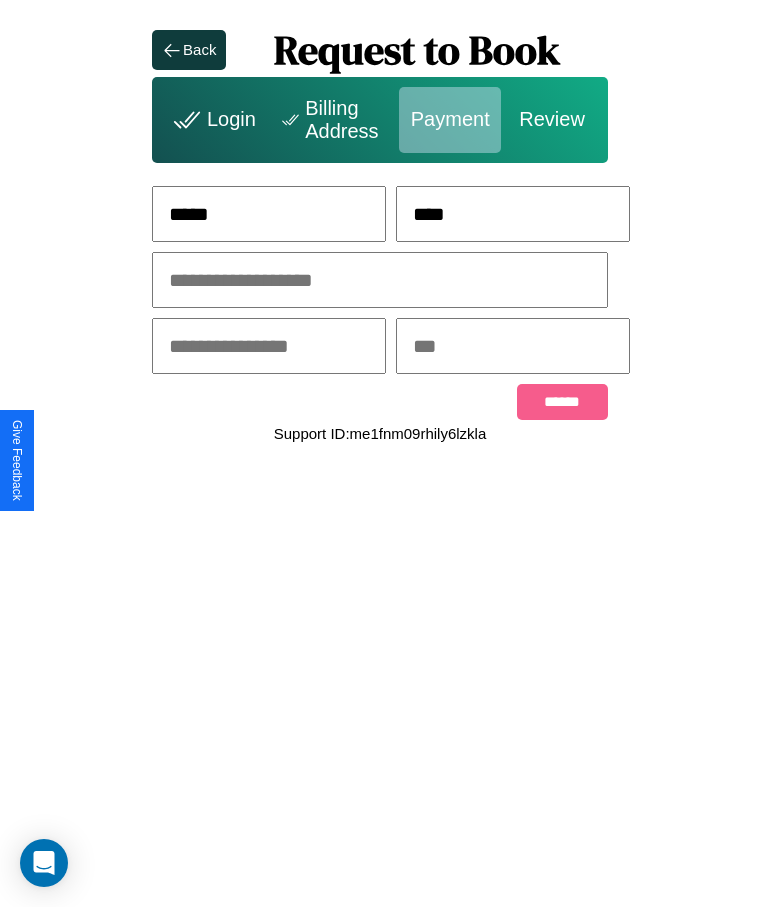 type on "****" 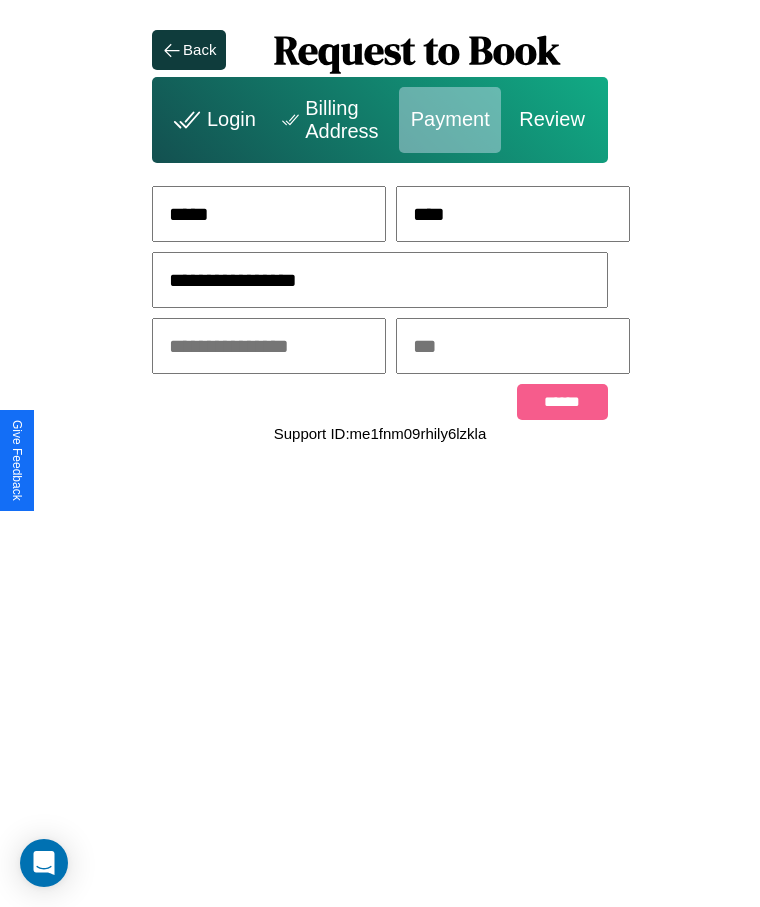 type on "**********" 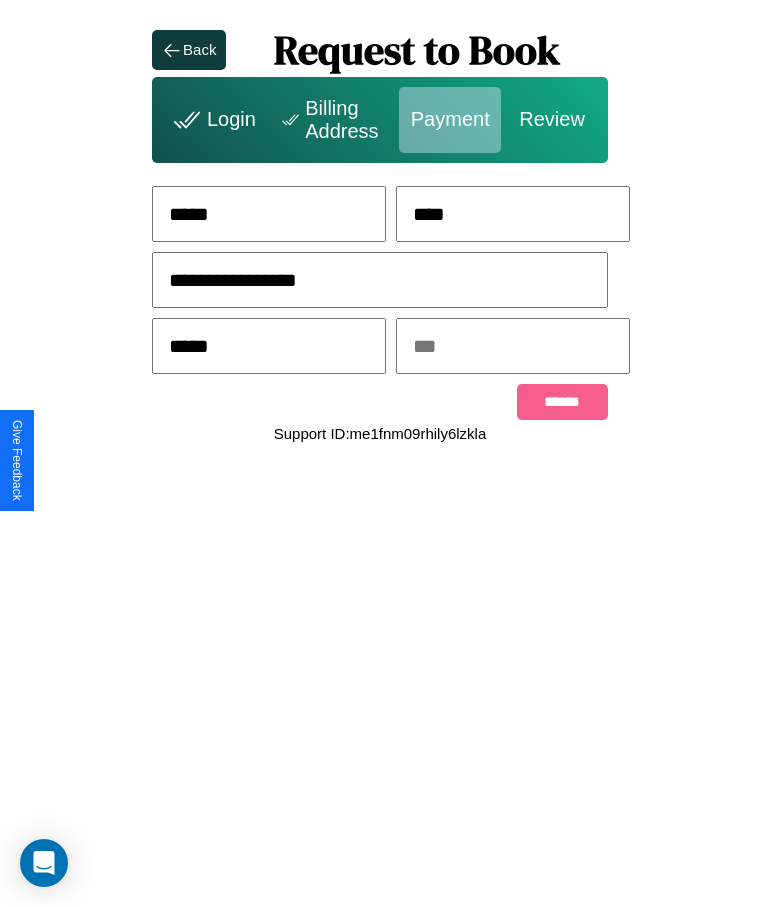type on "*****" 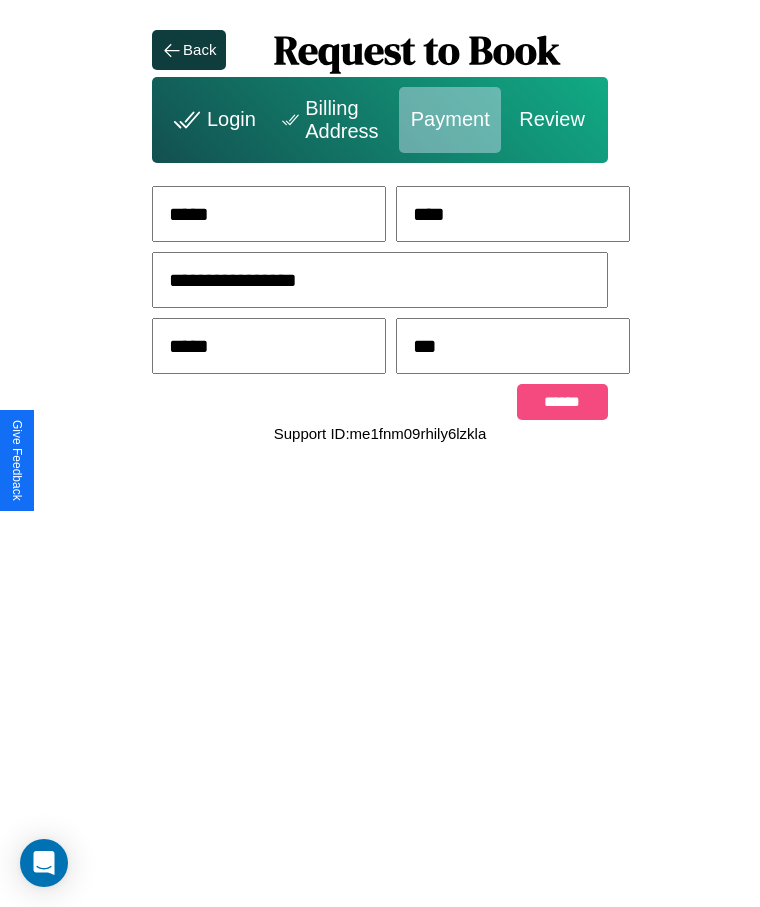 type on "***" 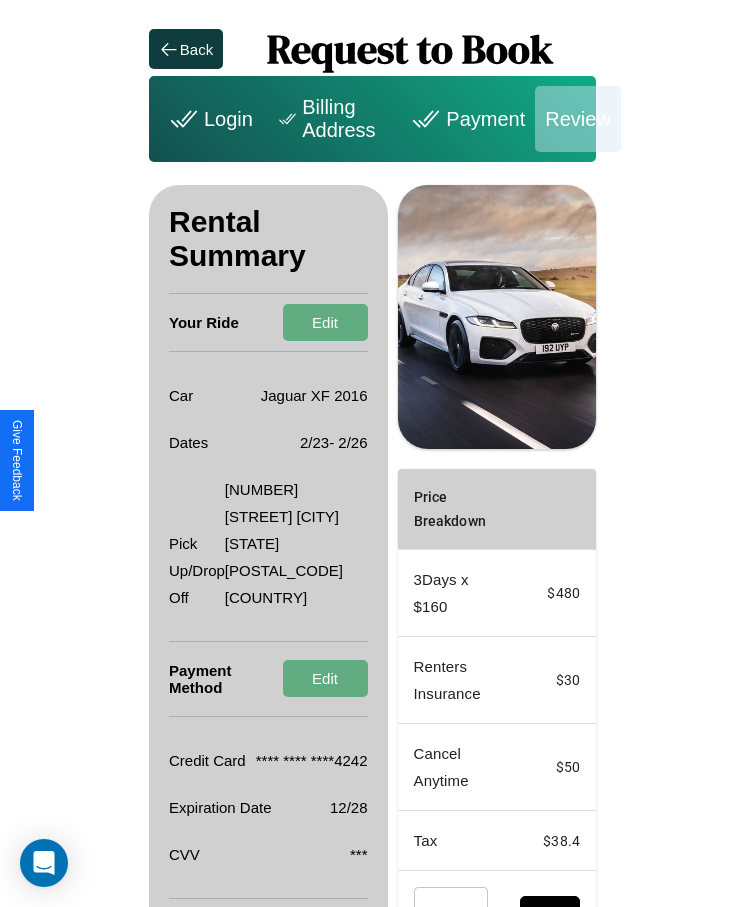 scroll, scrollTop: 164, scrollLeft: 0, axis: vertical 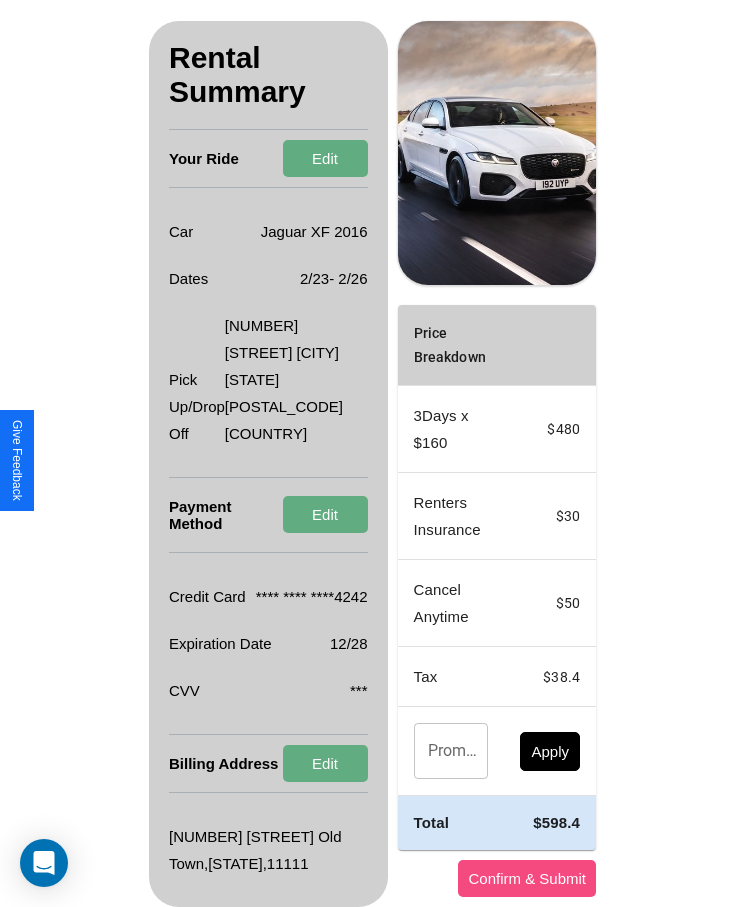 click on "Confirm & Submit" at bounding box center (527, 878) 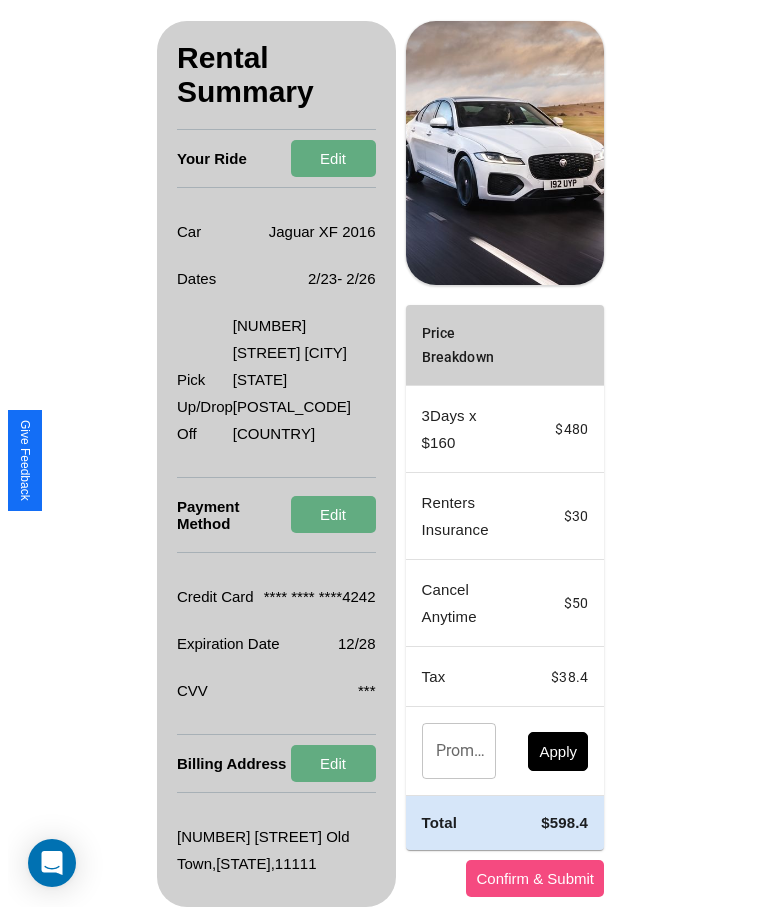 scroll, scrollTop: 0, scrollLeft: 0, axis: both 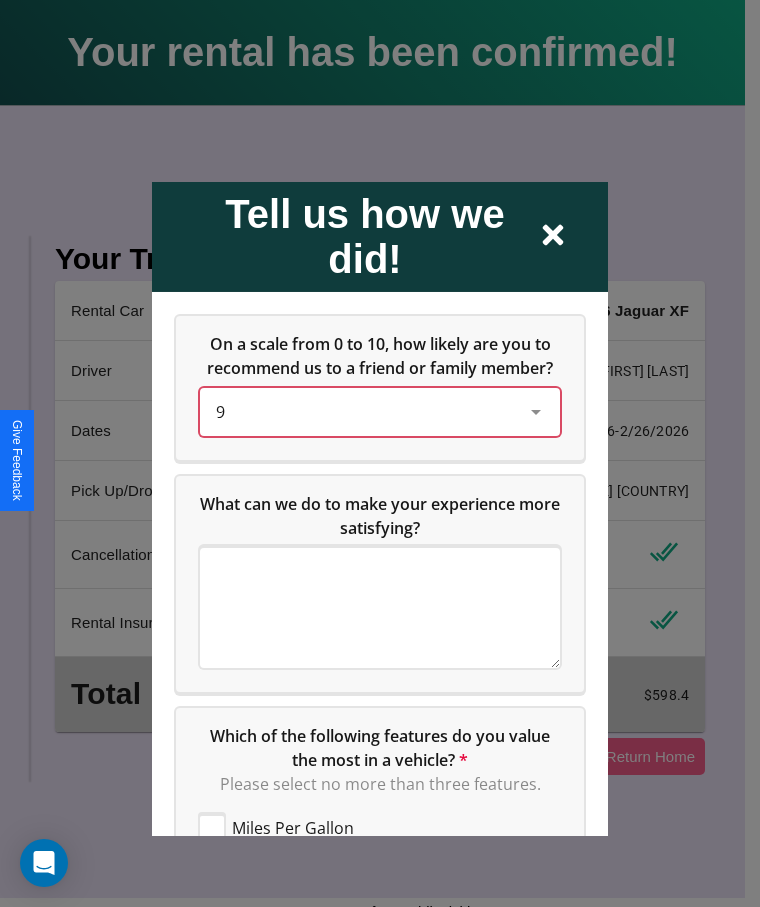click on "9" at bounding box center (364, 411) 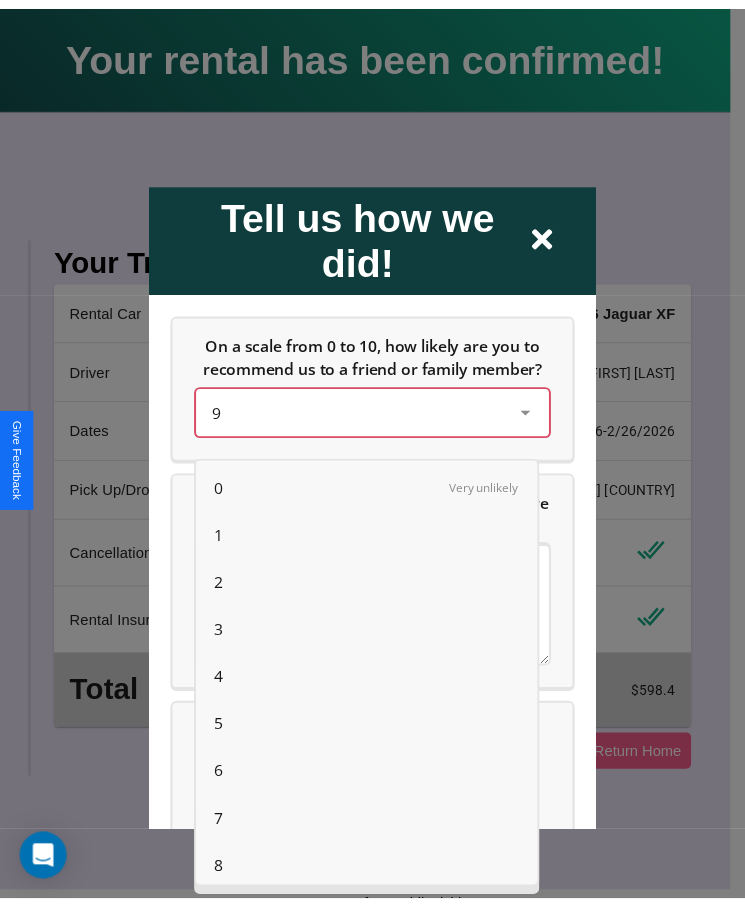 scroll, scrollTop: 56, scrollLeft: 0, axis: vertical 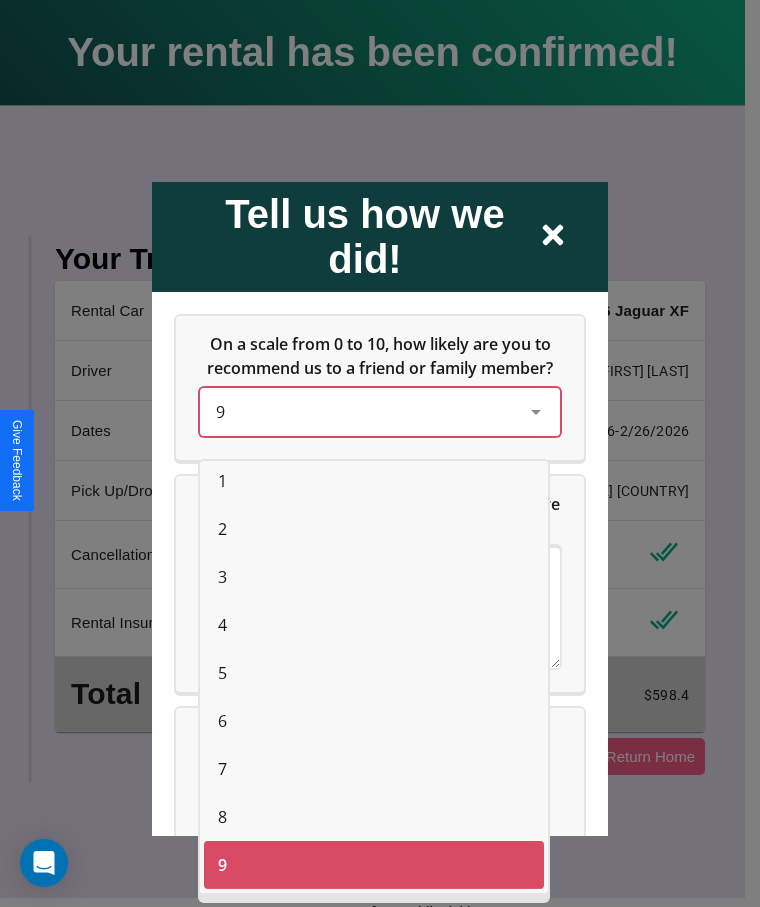 click on "7" at bounding box center [222, 769] 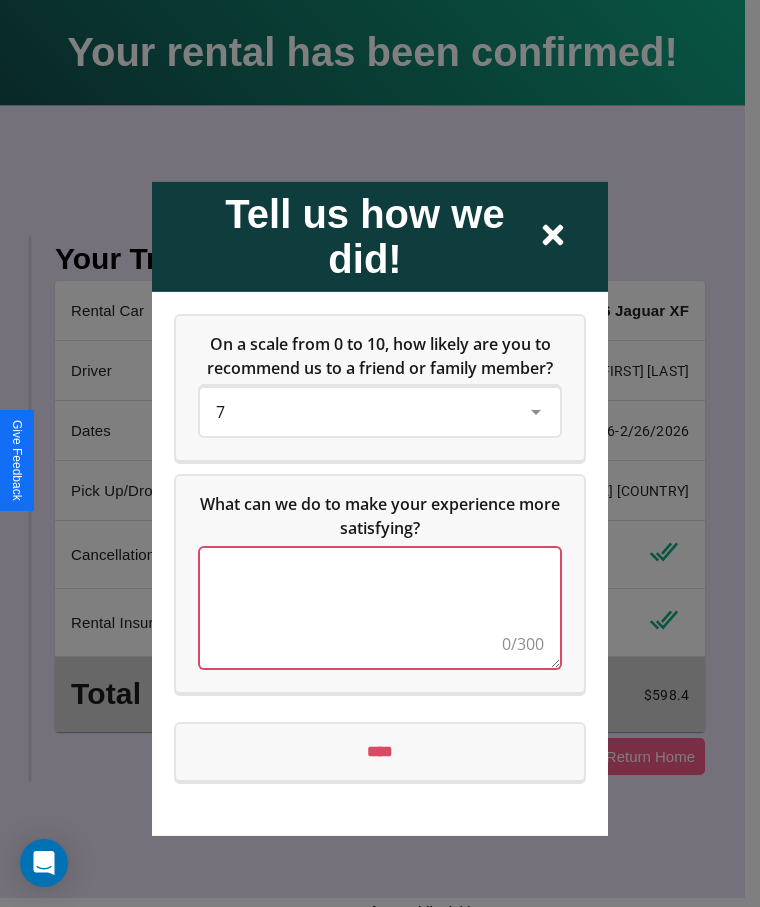 click at bounding box center [380, 607] 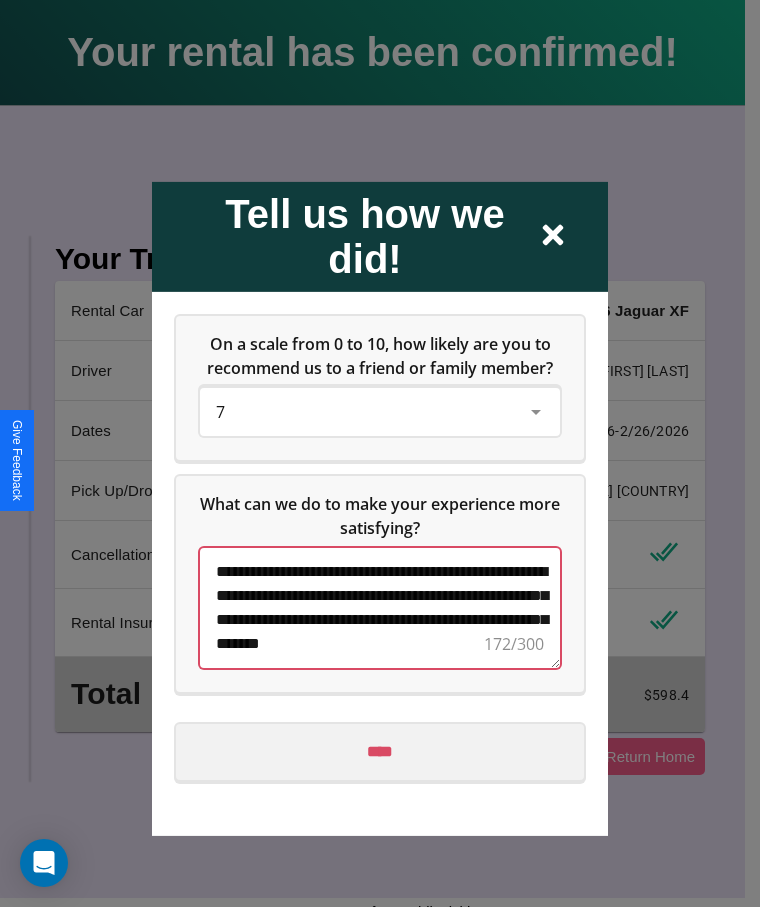 type on "**********" 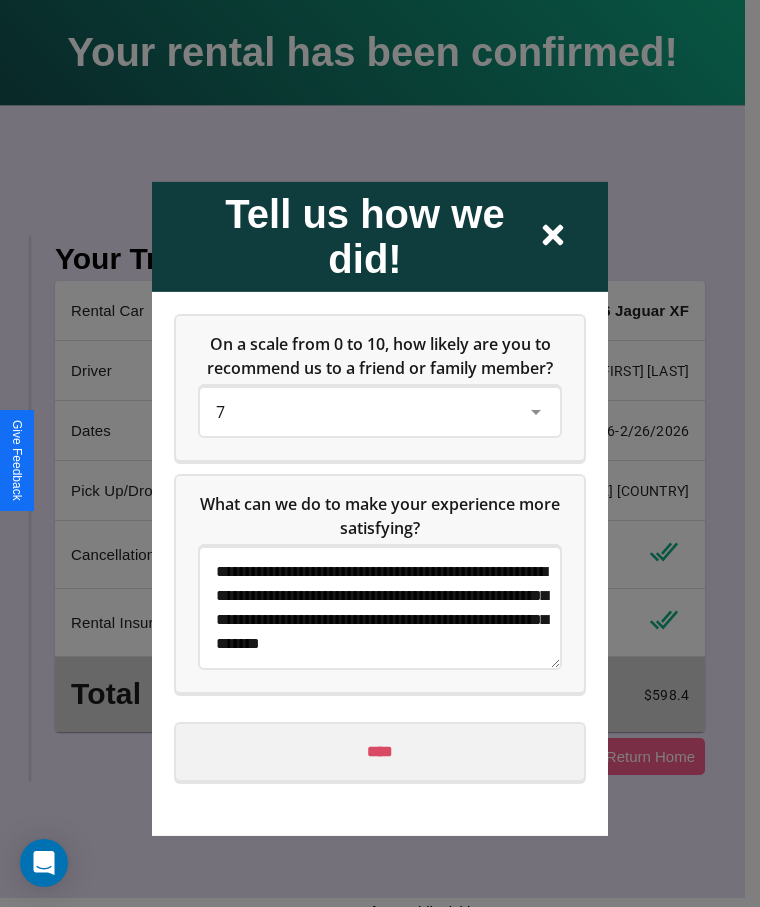 click on "****" at bounding box center (380, 751) 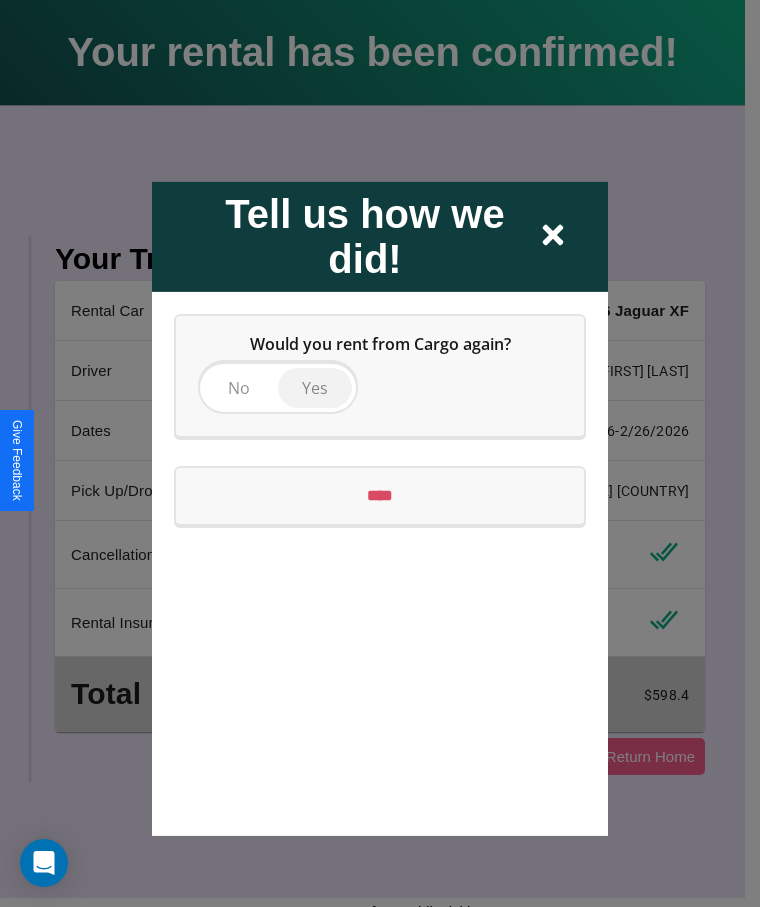 click on "Yes" at bounding box center (315, 387) 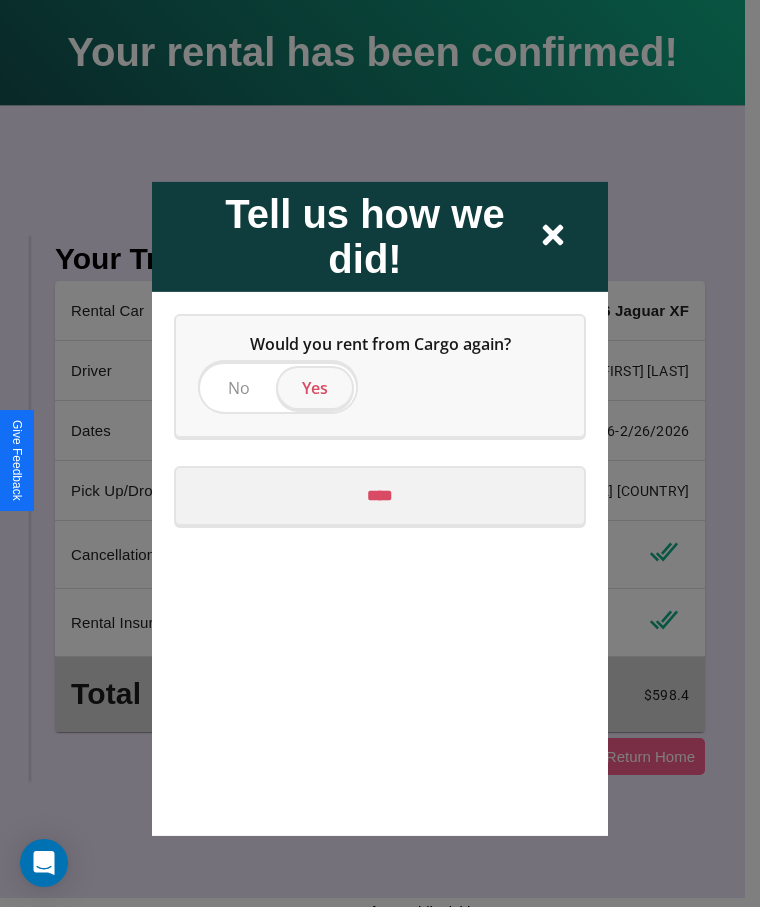 click on "****" at bounding box center (380, 495) 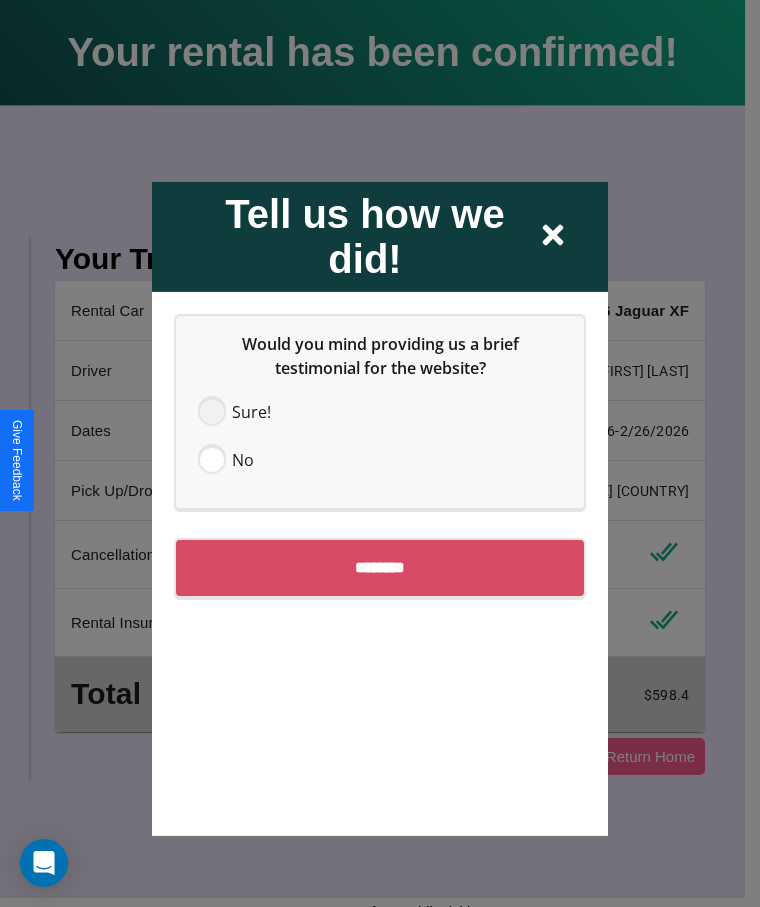 click at bounding box center (212, 411) 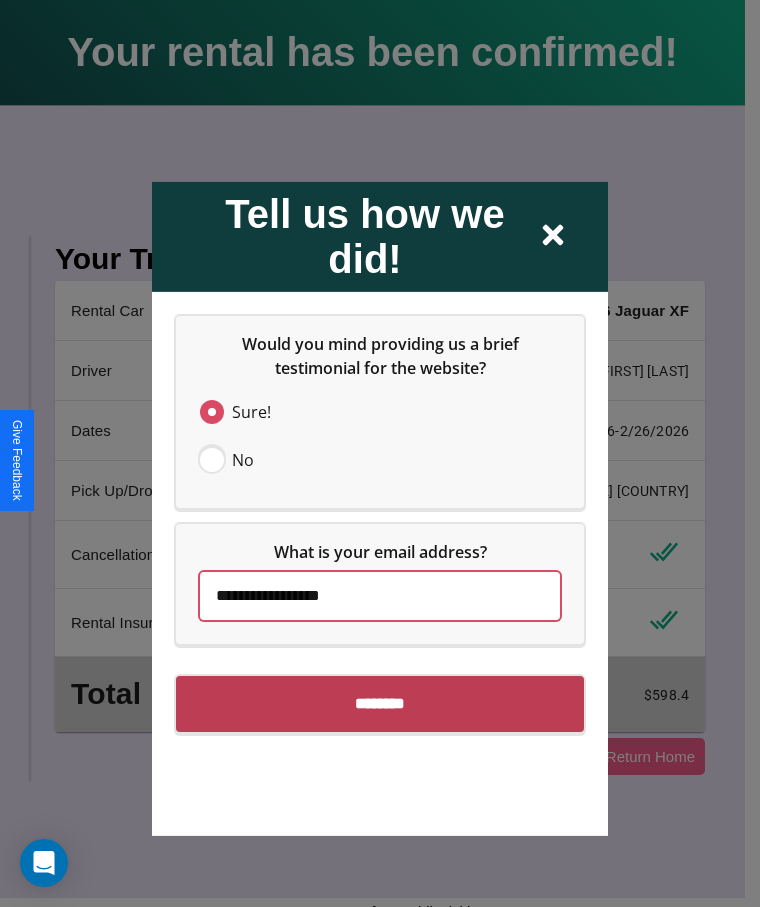 type on "**********" 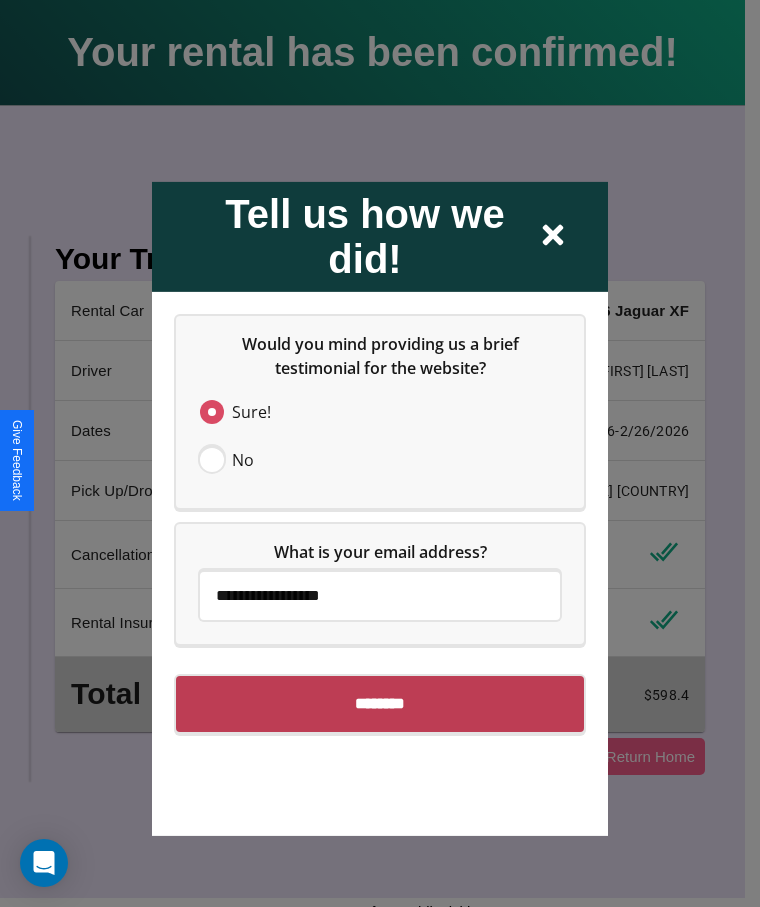 click on "********" at bounding box center (380, 703) 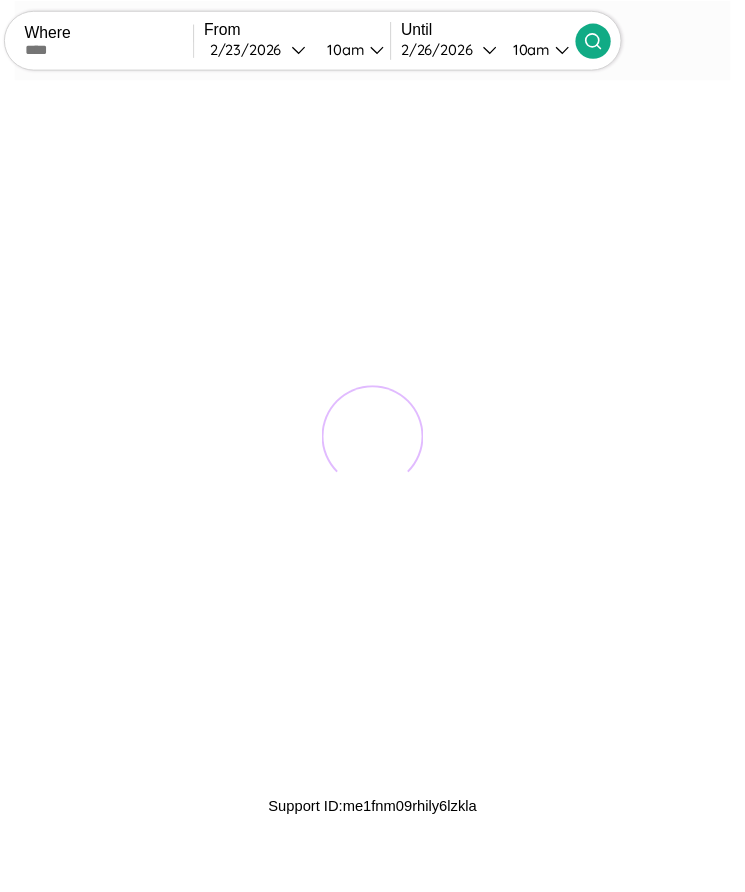 scroll, scrollTop: 0, scrollLeft: 0, axis: both 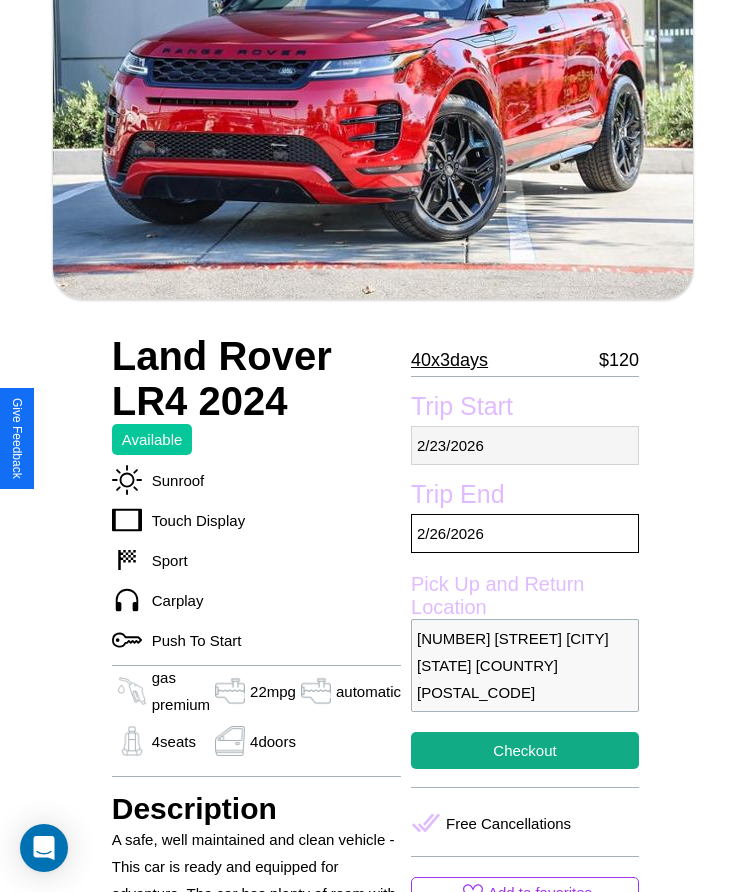 click on "2 / 23 / 2026" at bounding box center (525, 445) 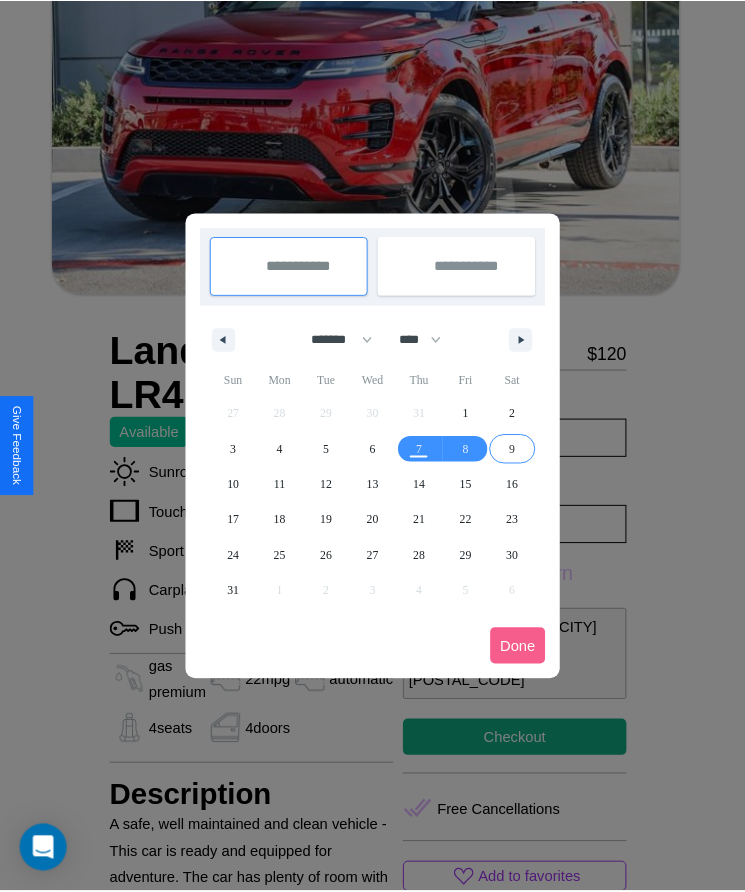 scroll, scrollTop: 0, scrollLeft: 0, axis: both 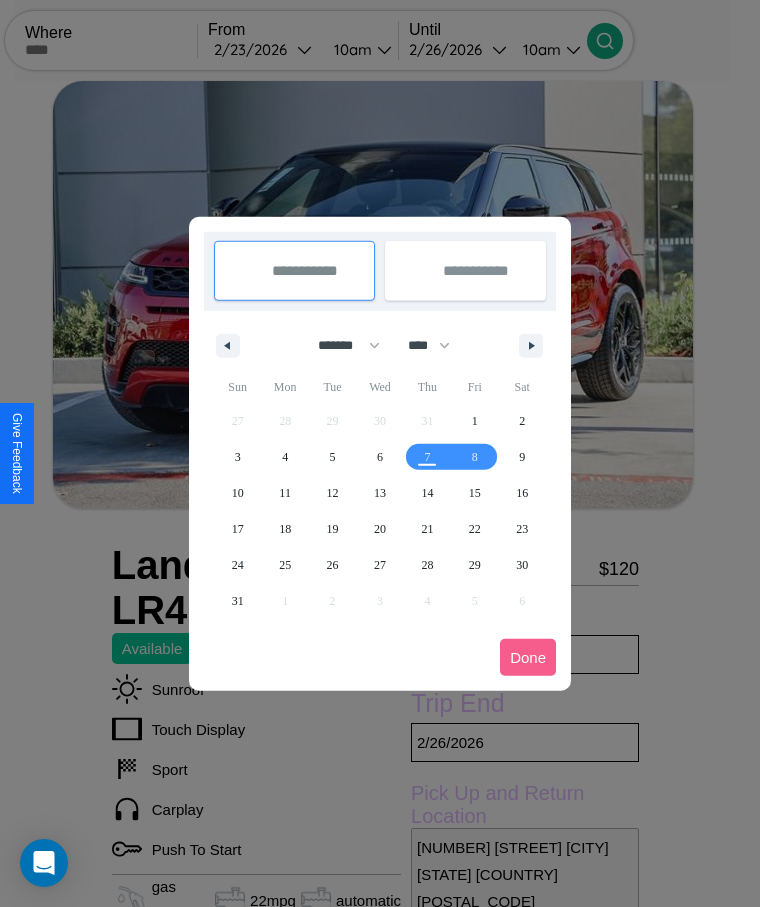 click at bounding box center (380, 453) 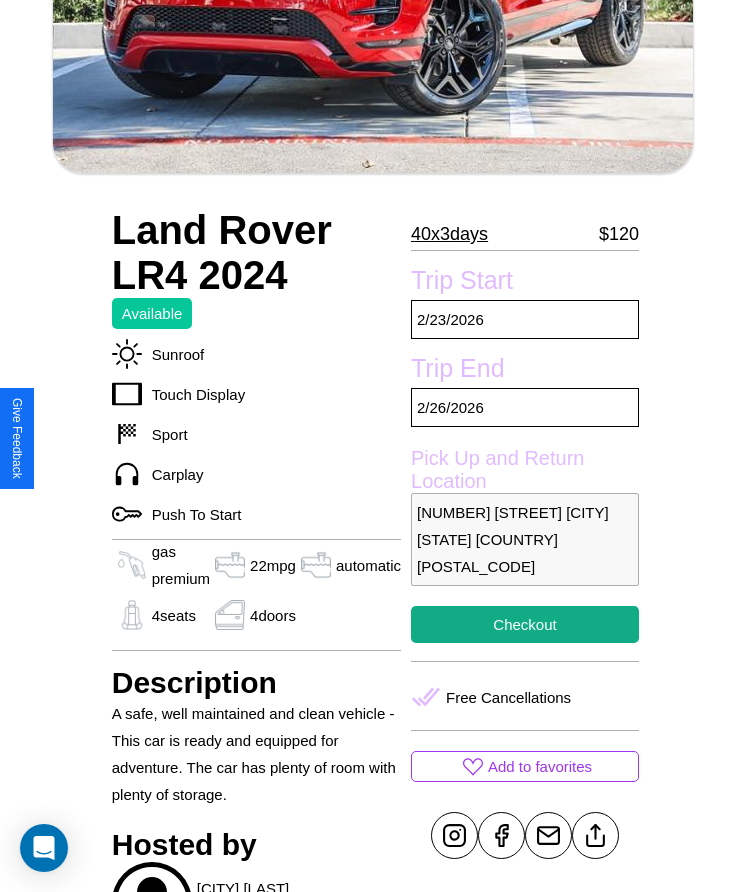 scroll, scrollTop: 429, scrollLeft: 0, axis: vertical 